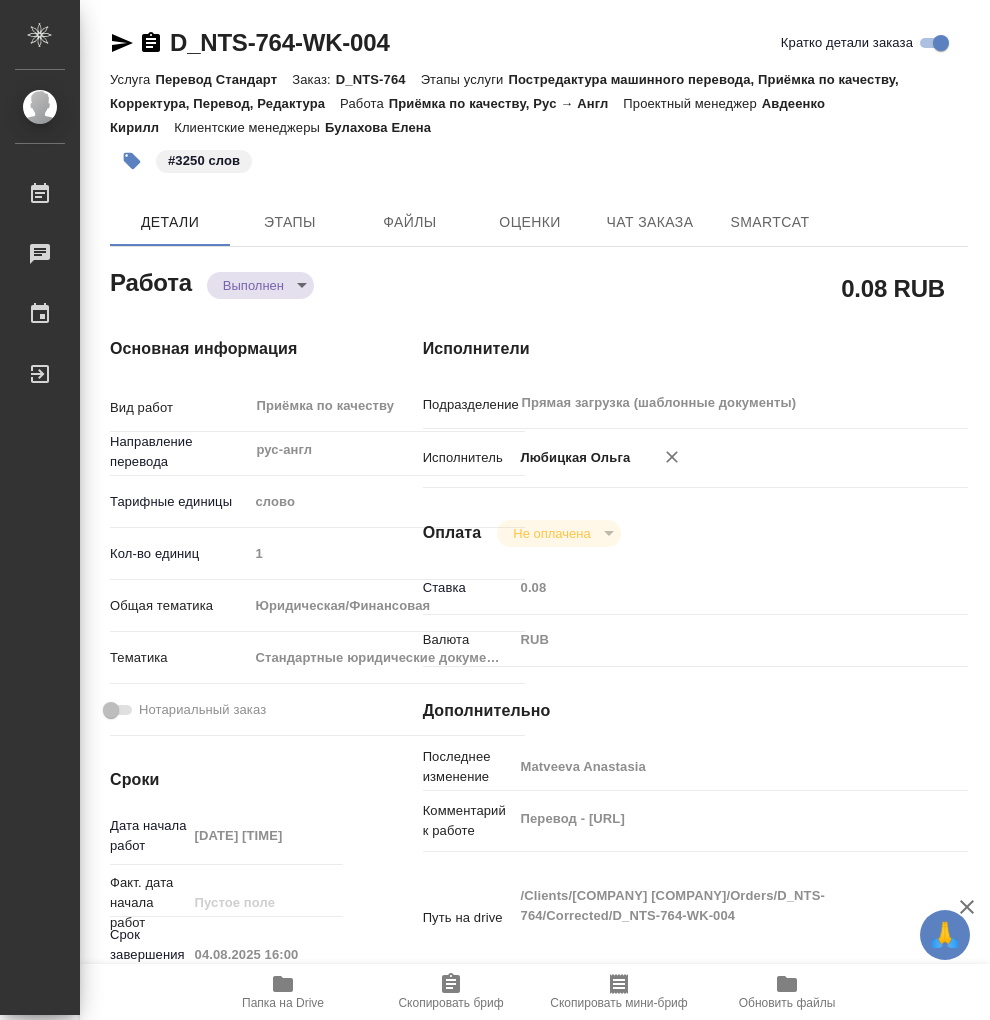 type on "x" 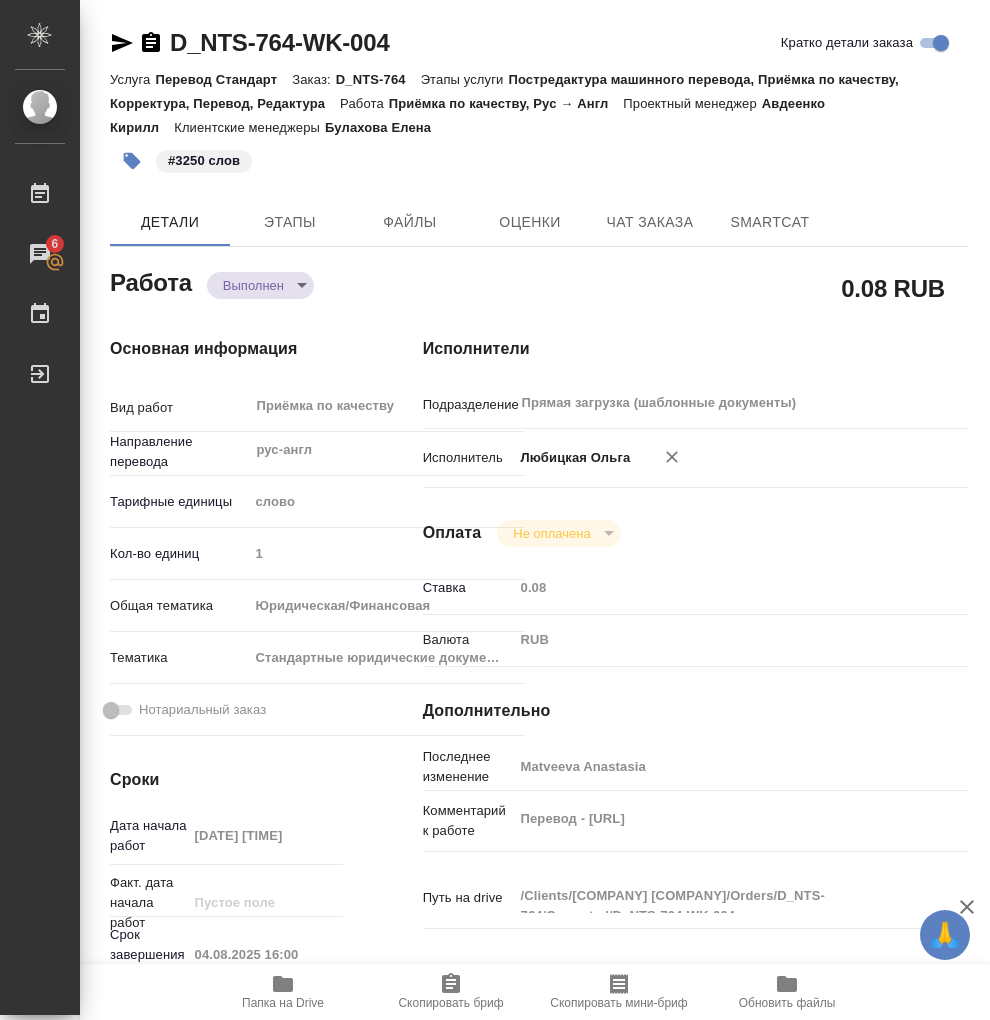 type on "x" 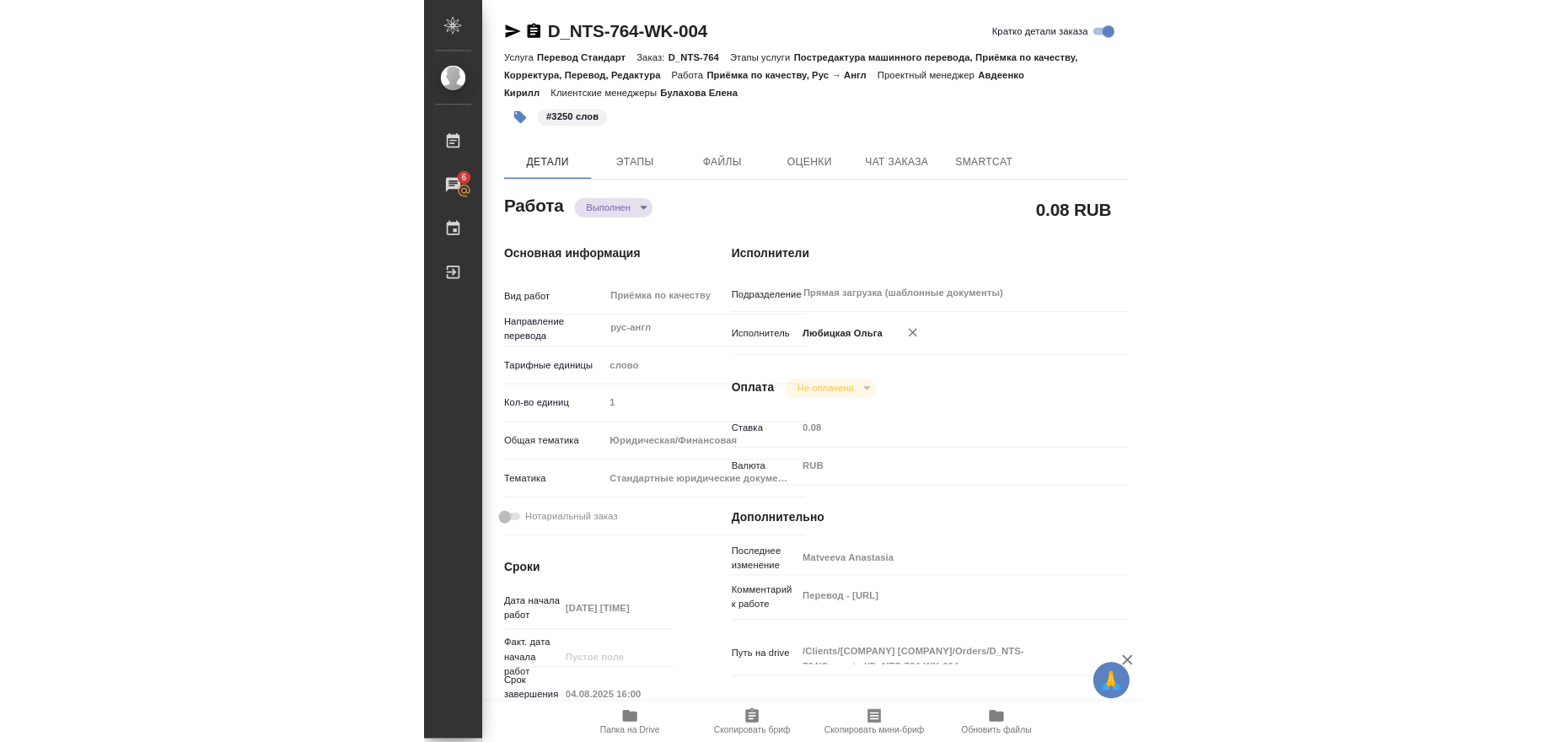 scroll, scrollTop: 0, scrollLeft: 0, axis: both 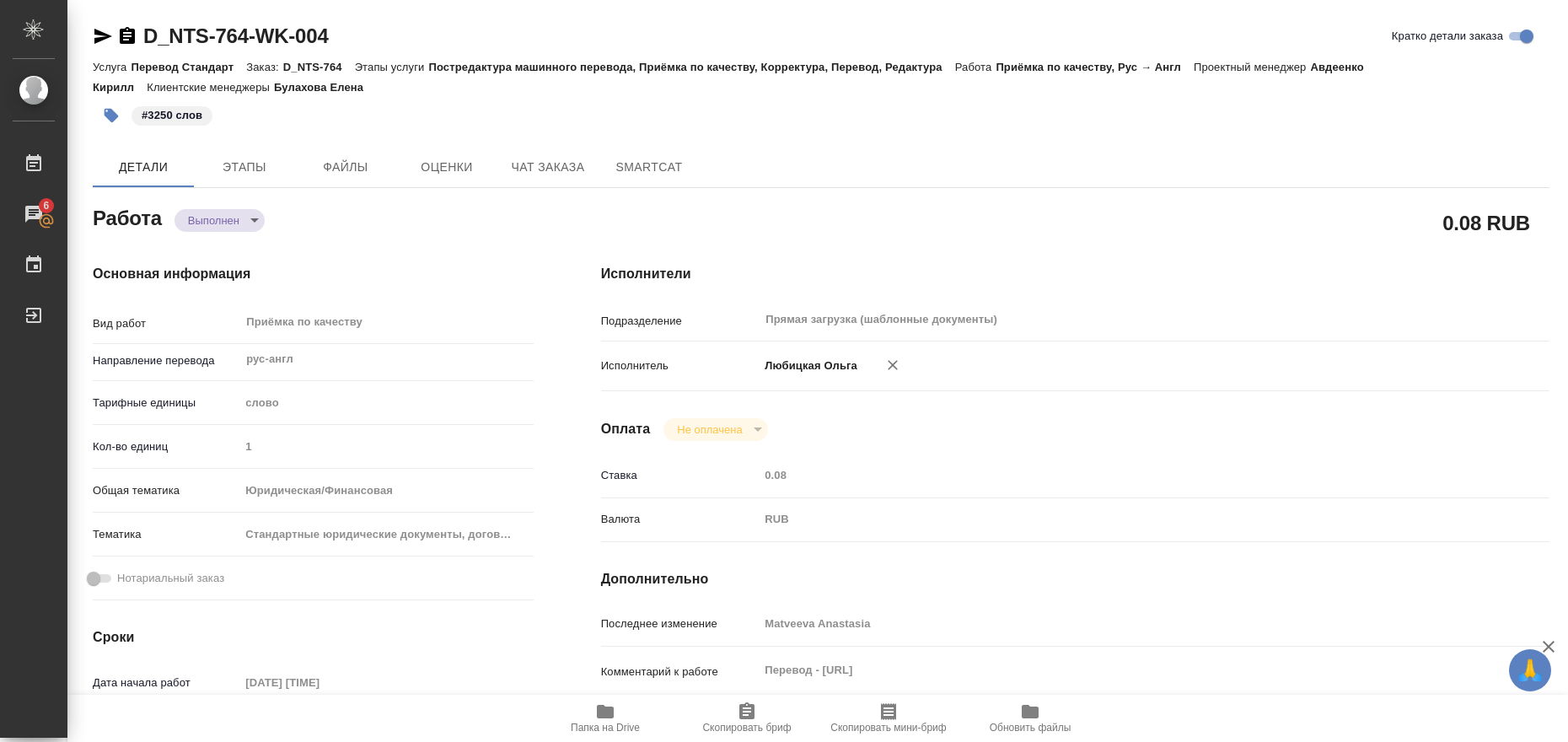 type on "x" 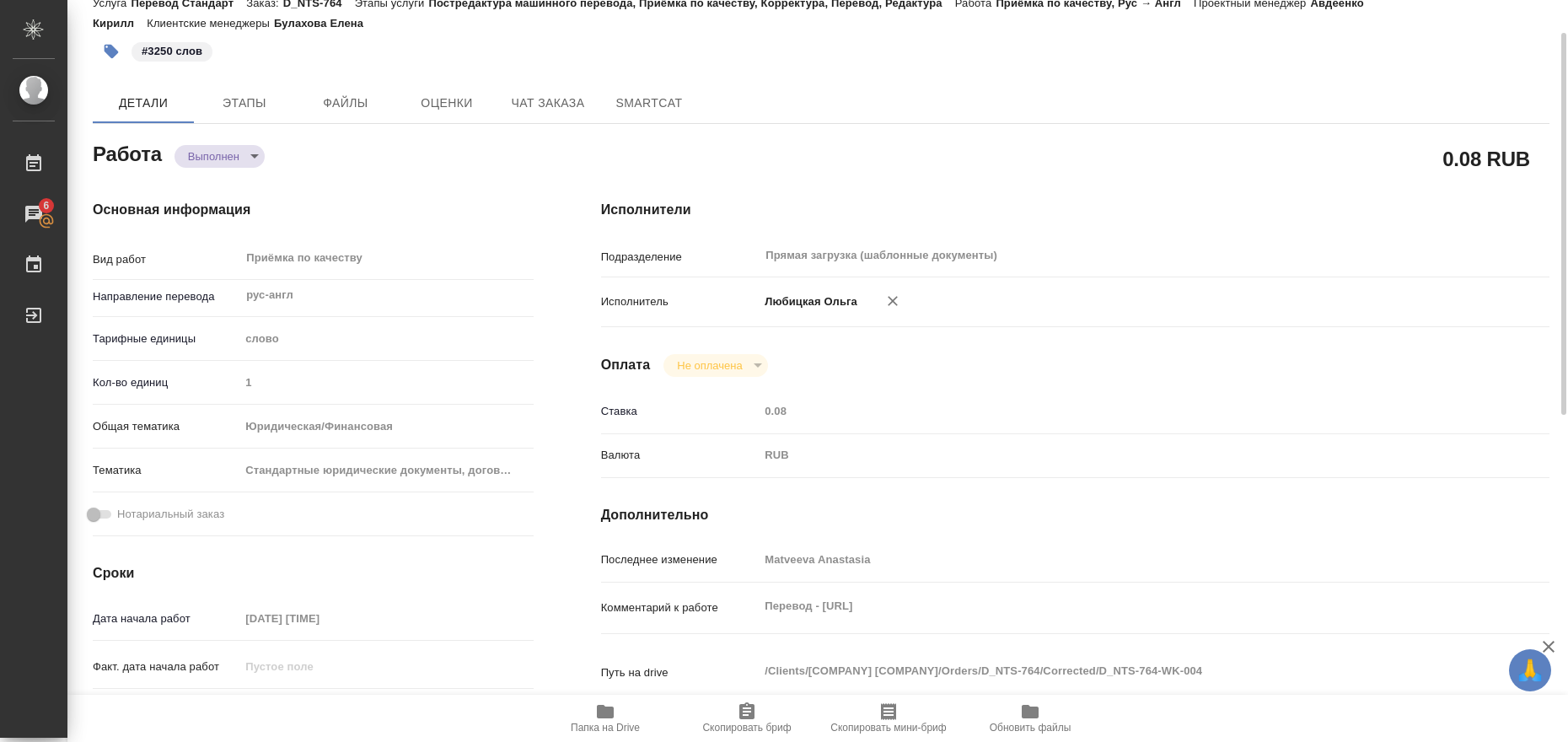 scroll, scrollTop: 0, scrollLeft: 0, axis: both 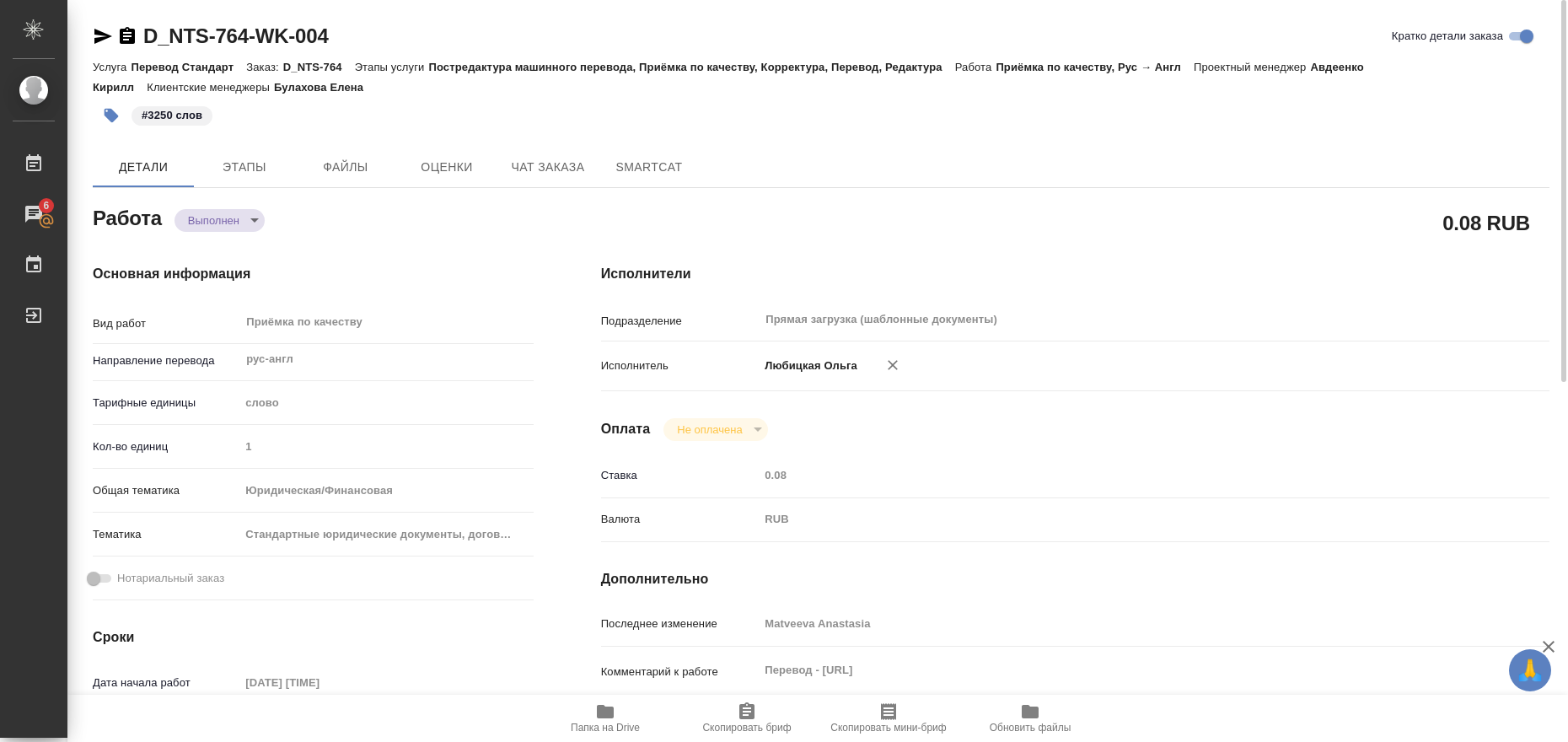 type on "x" 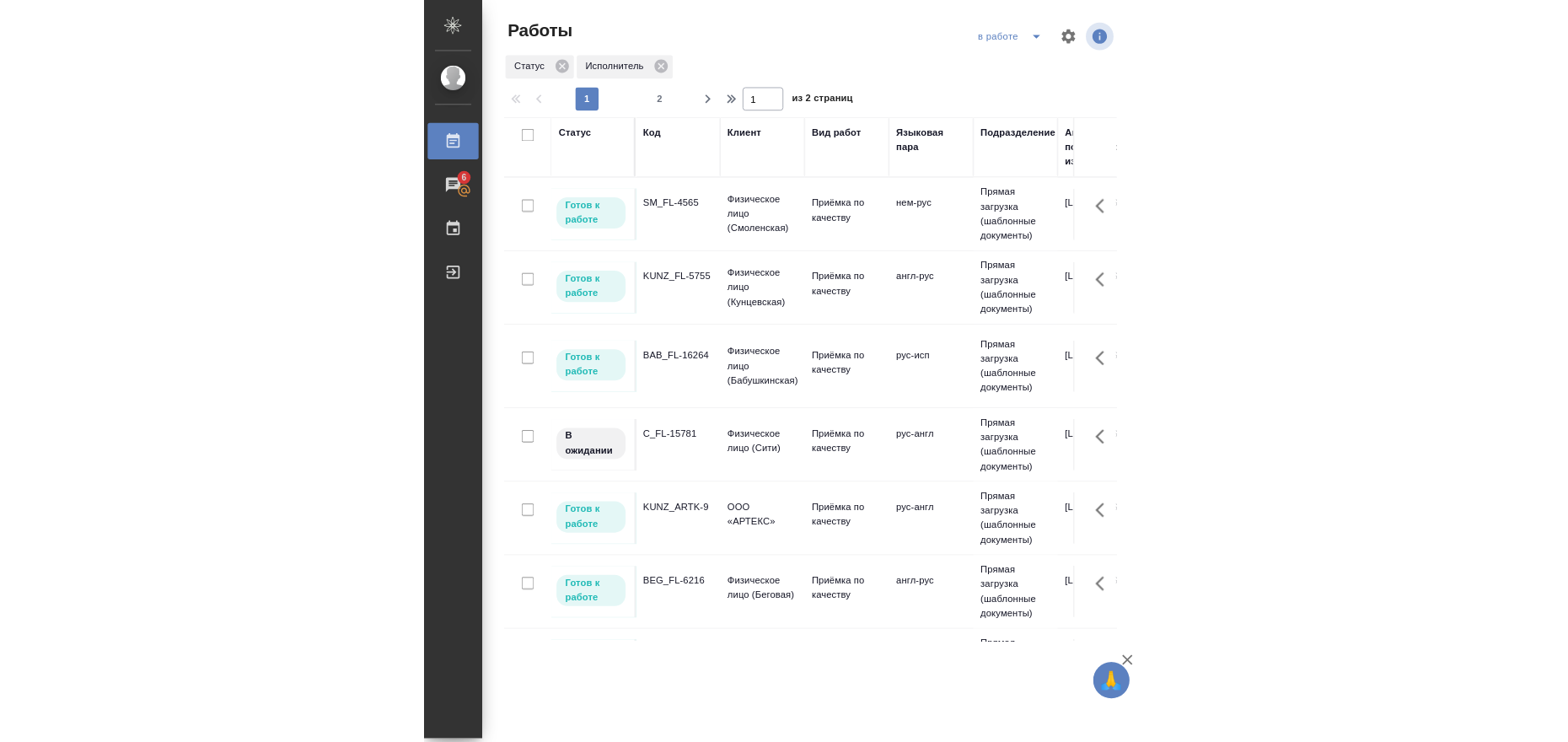scroll, scrollTop: 0, scrollLeft: 0, axis: both 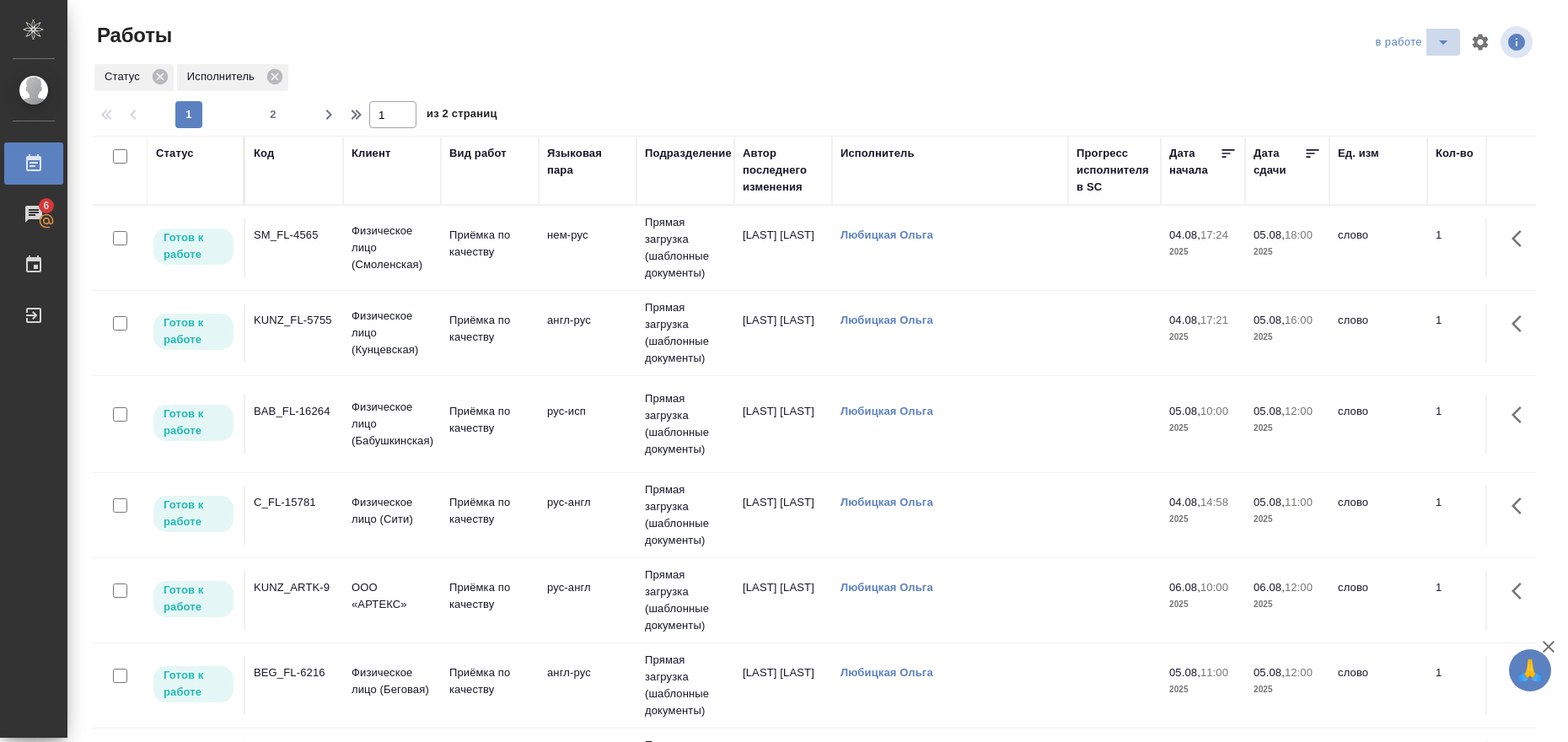 click 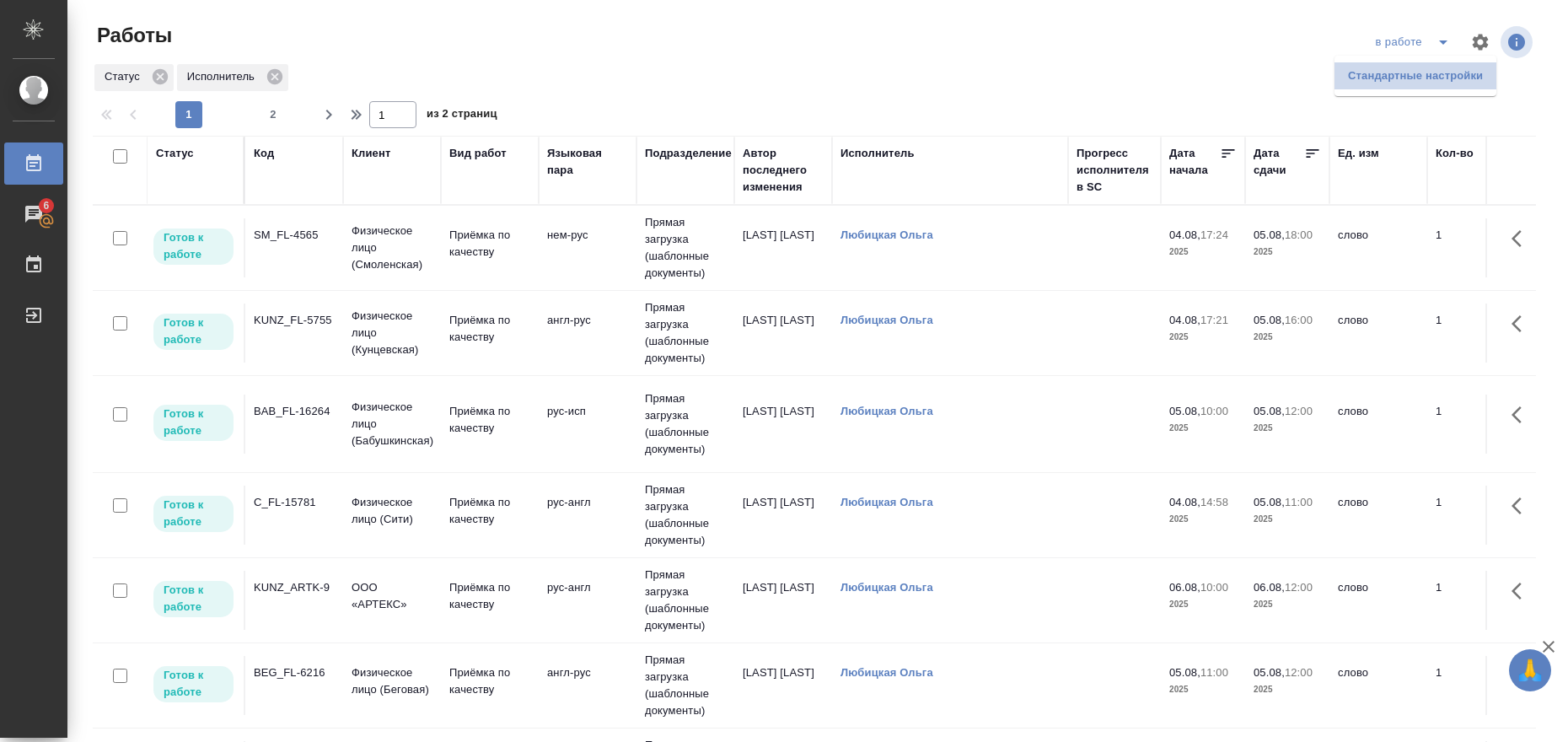 click on "Стандартные настройки" at bounding box center [1415, 76] 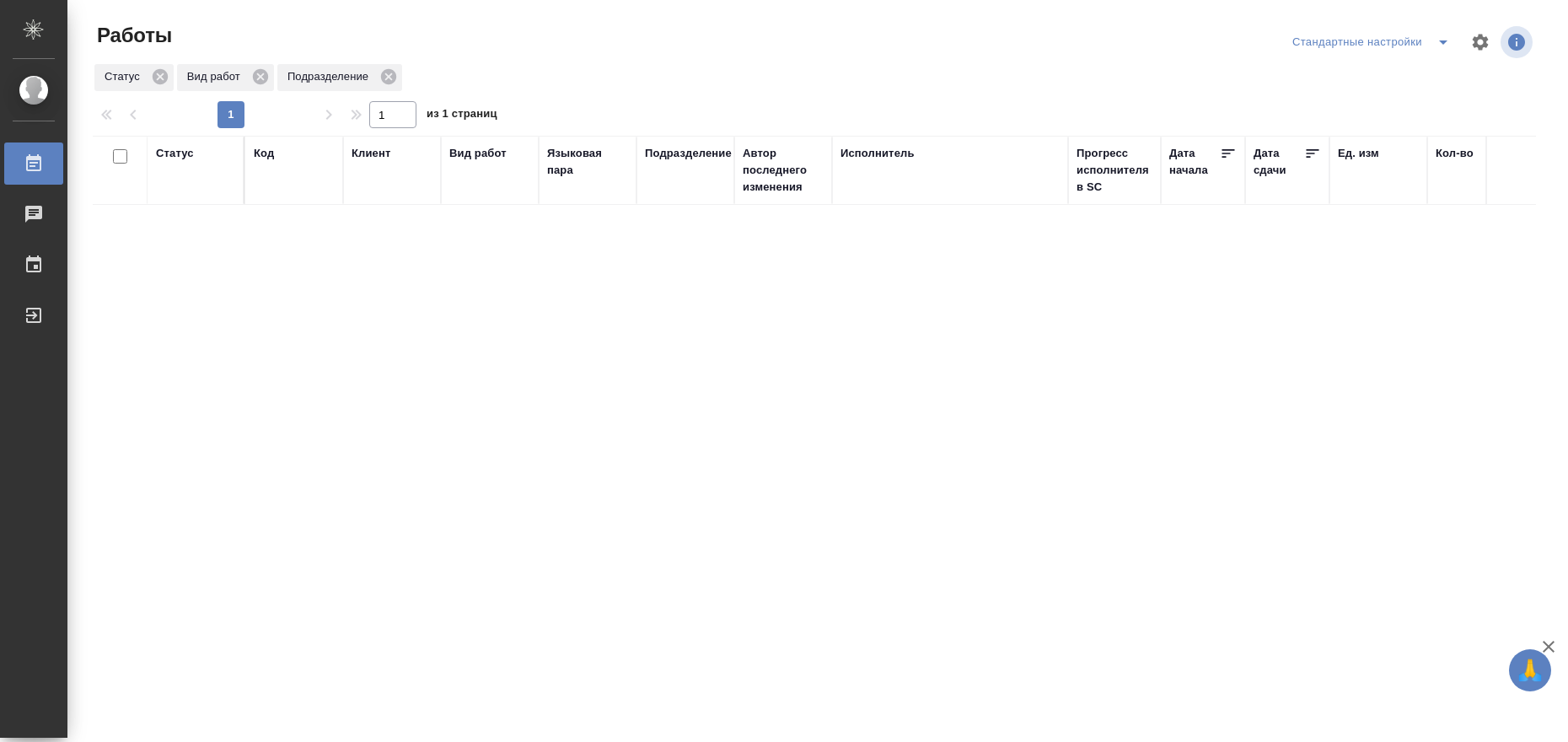 scroll, scrollTop: 0, scrollLeft: 0, axis: both 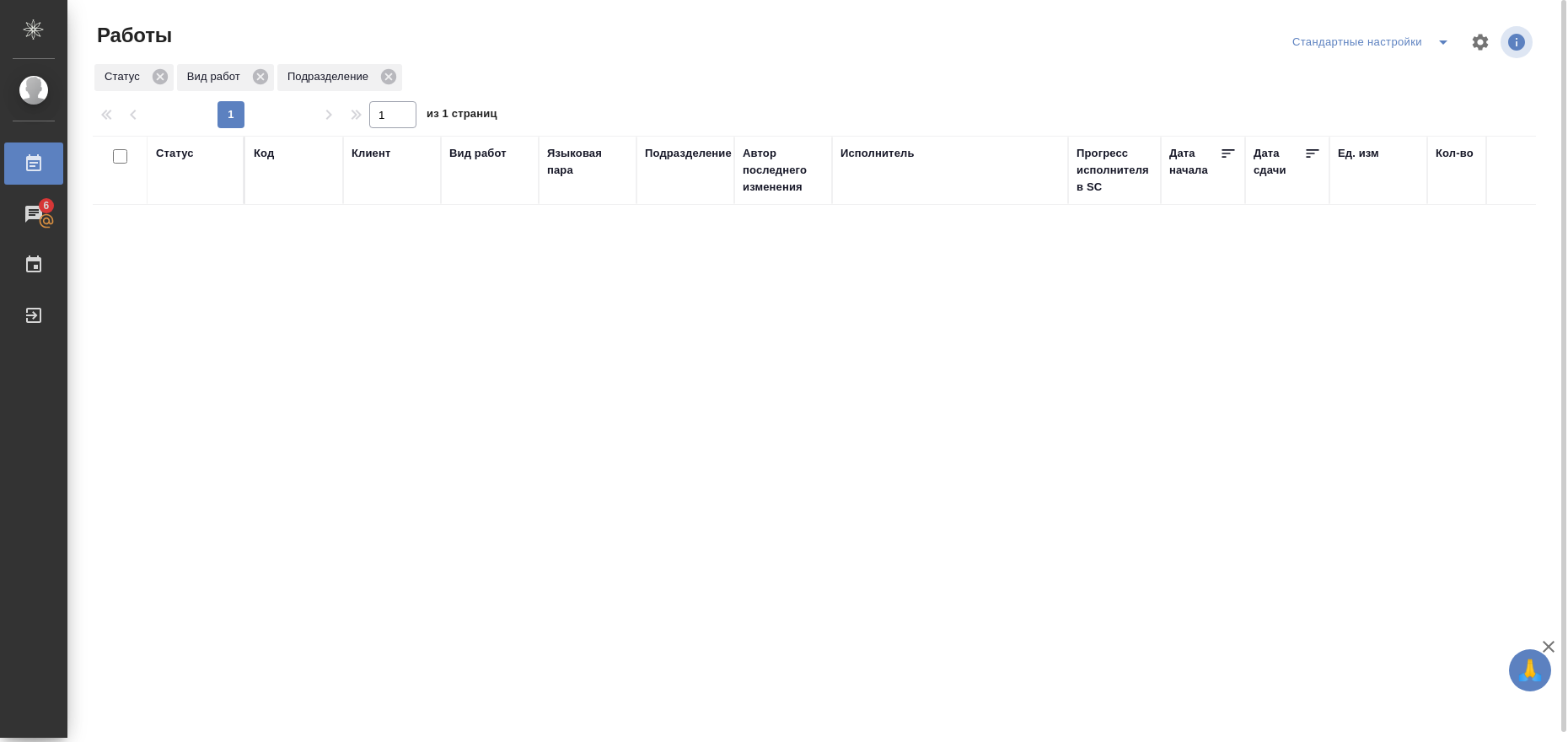 click 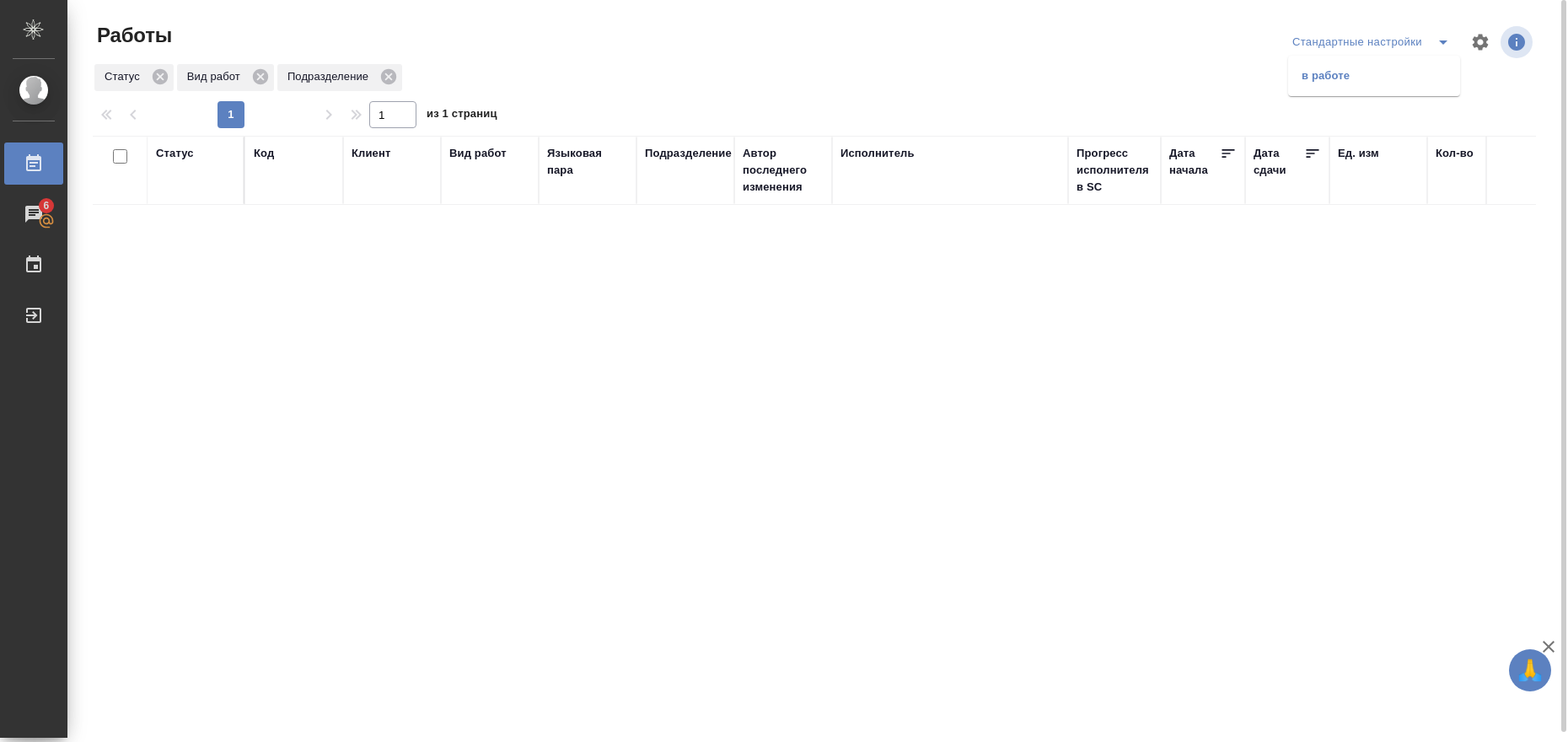 click on "в работе" at bounding box center (1374, 76) 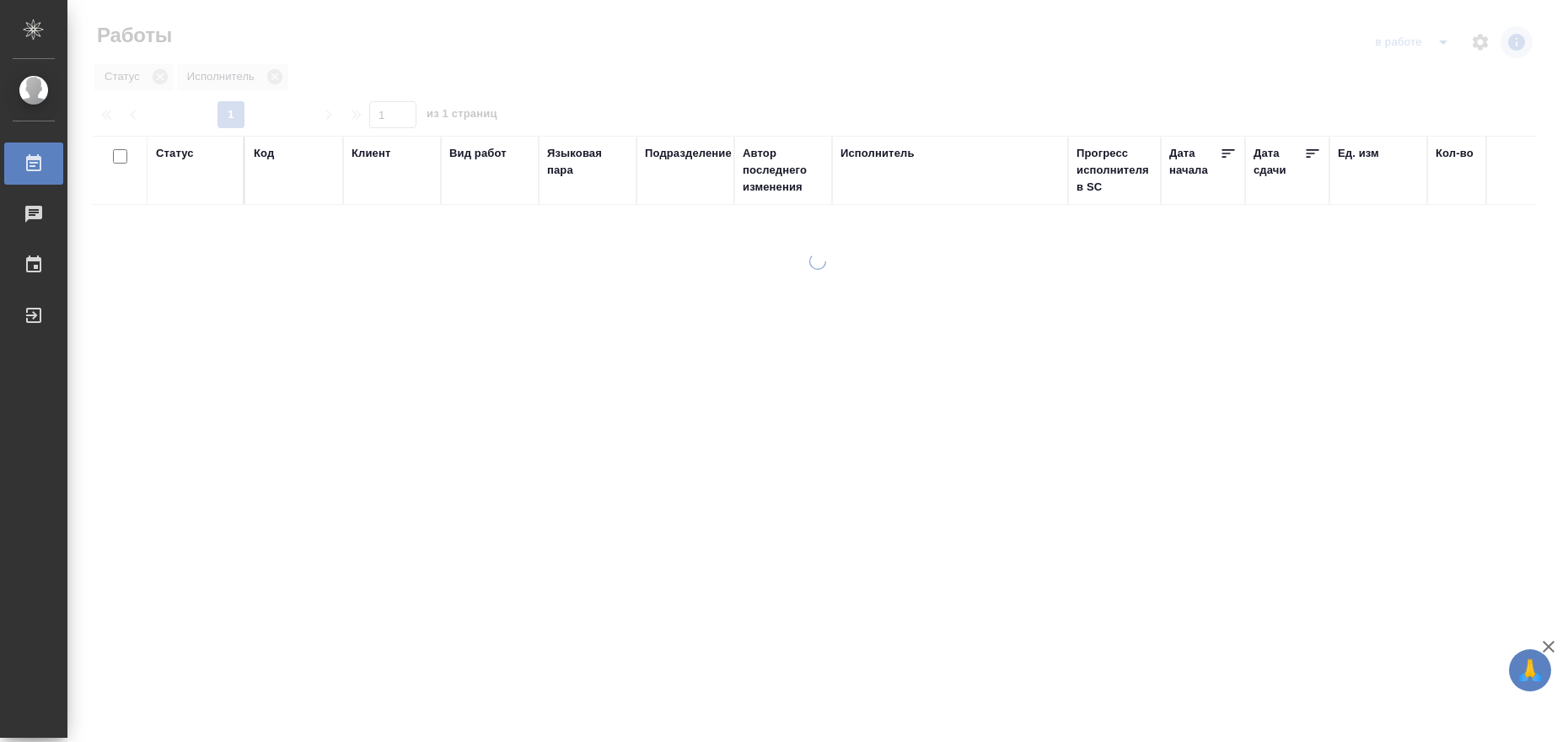 scroll, scrollTop: 0, scrollLeft: 0, axis: both 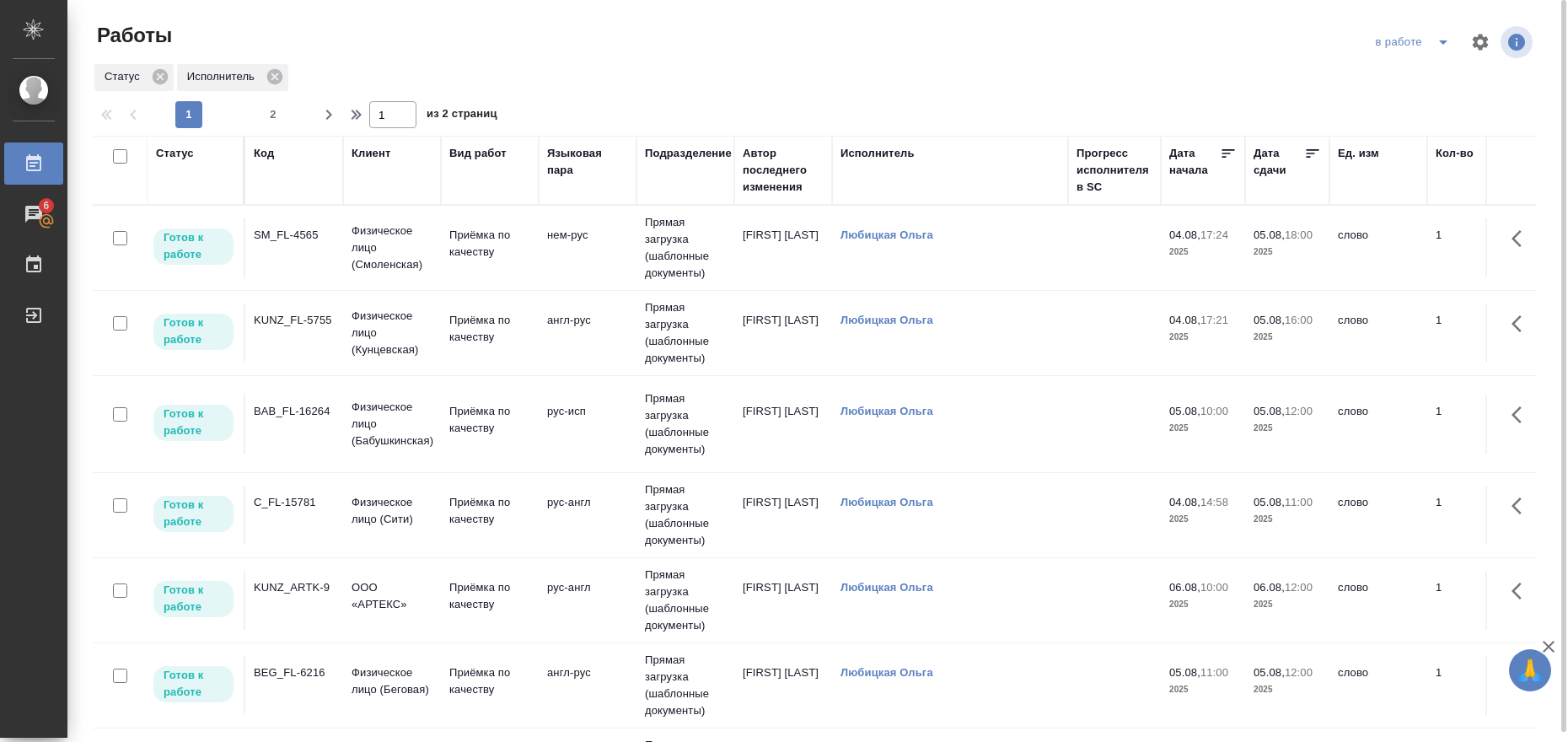 click on "англ-рус" at bounding box center [588, 248] 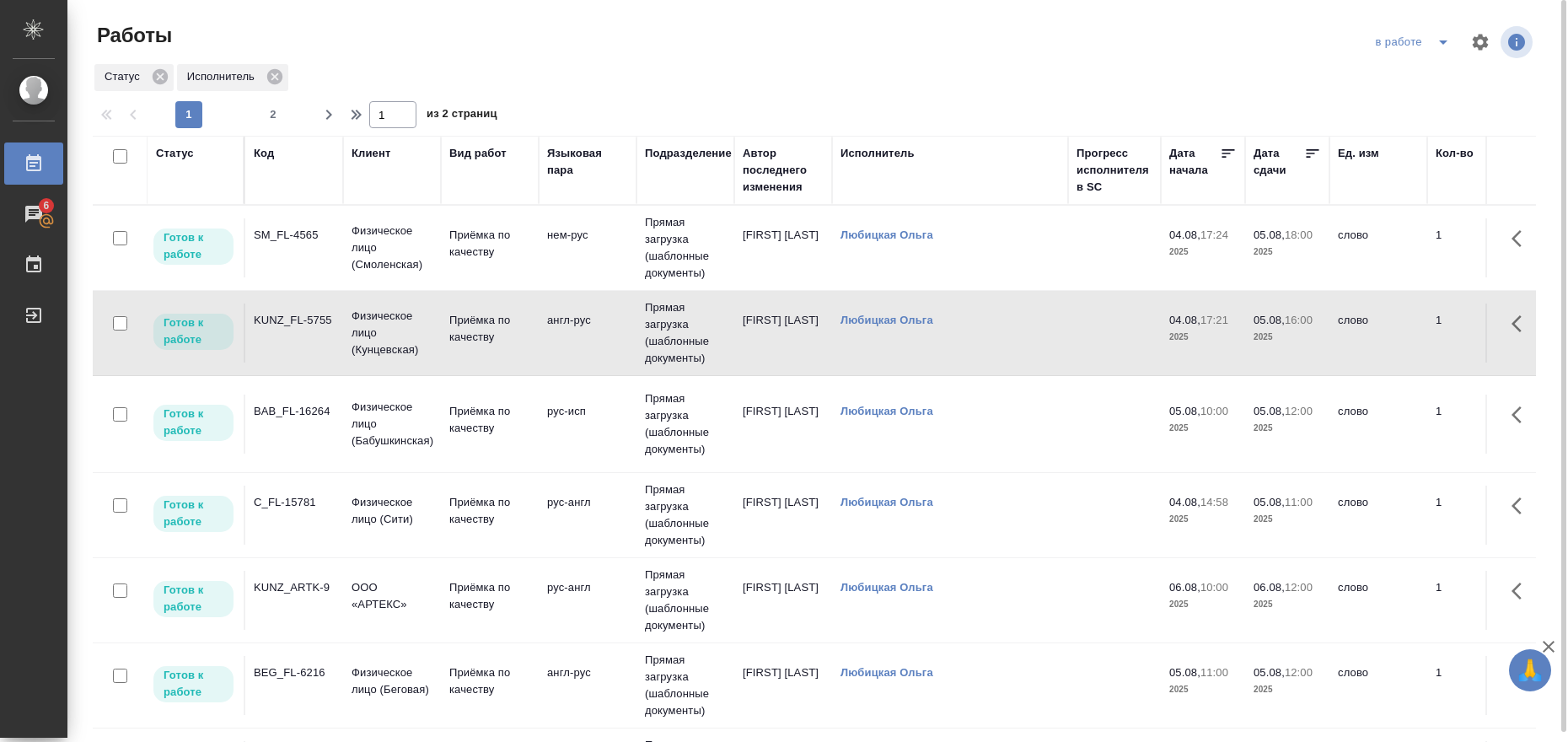 click on "Любицкая Ольга" at bounding box center [783, 248] 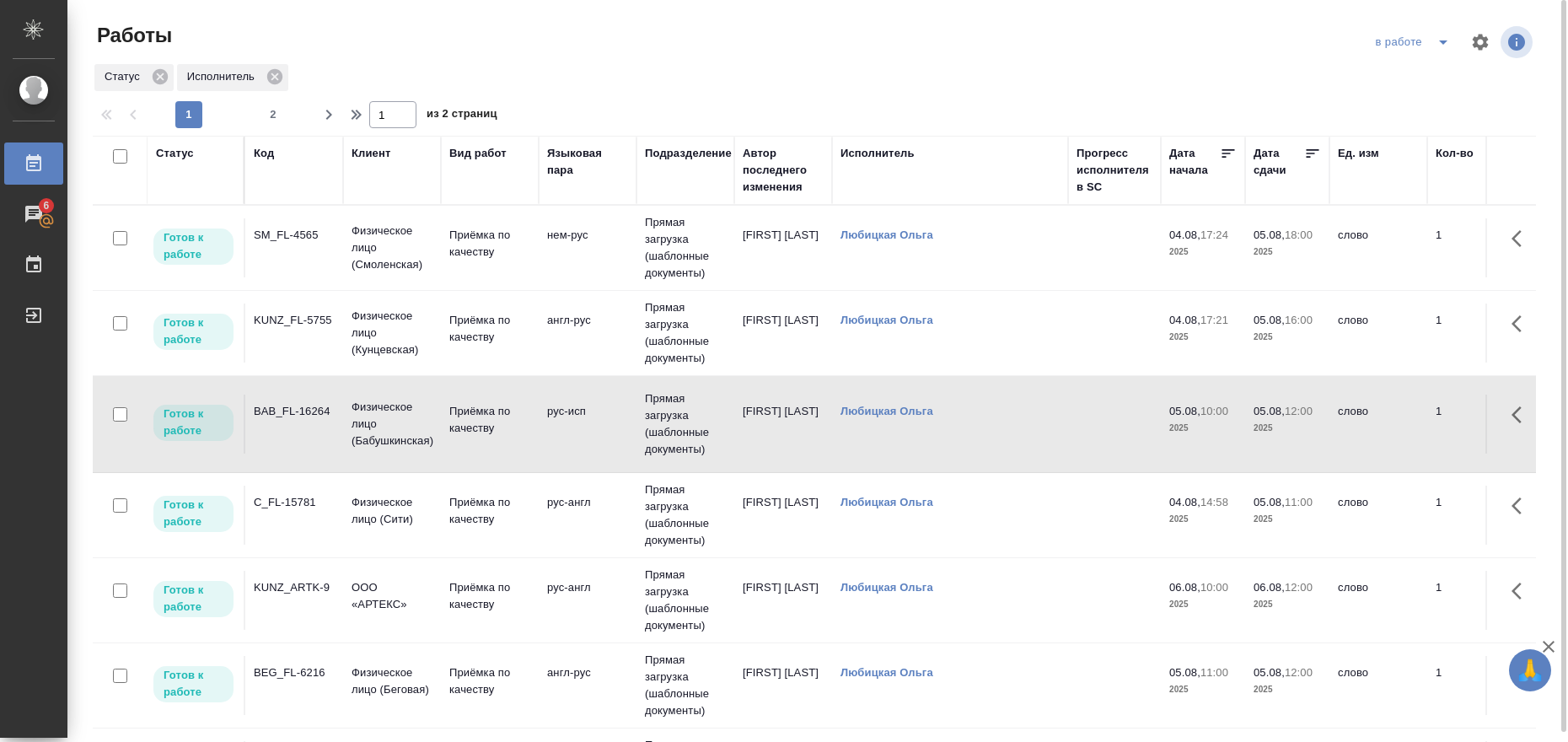 click at bounding box center (1114, 248) 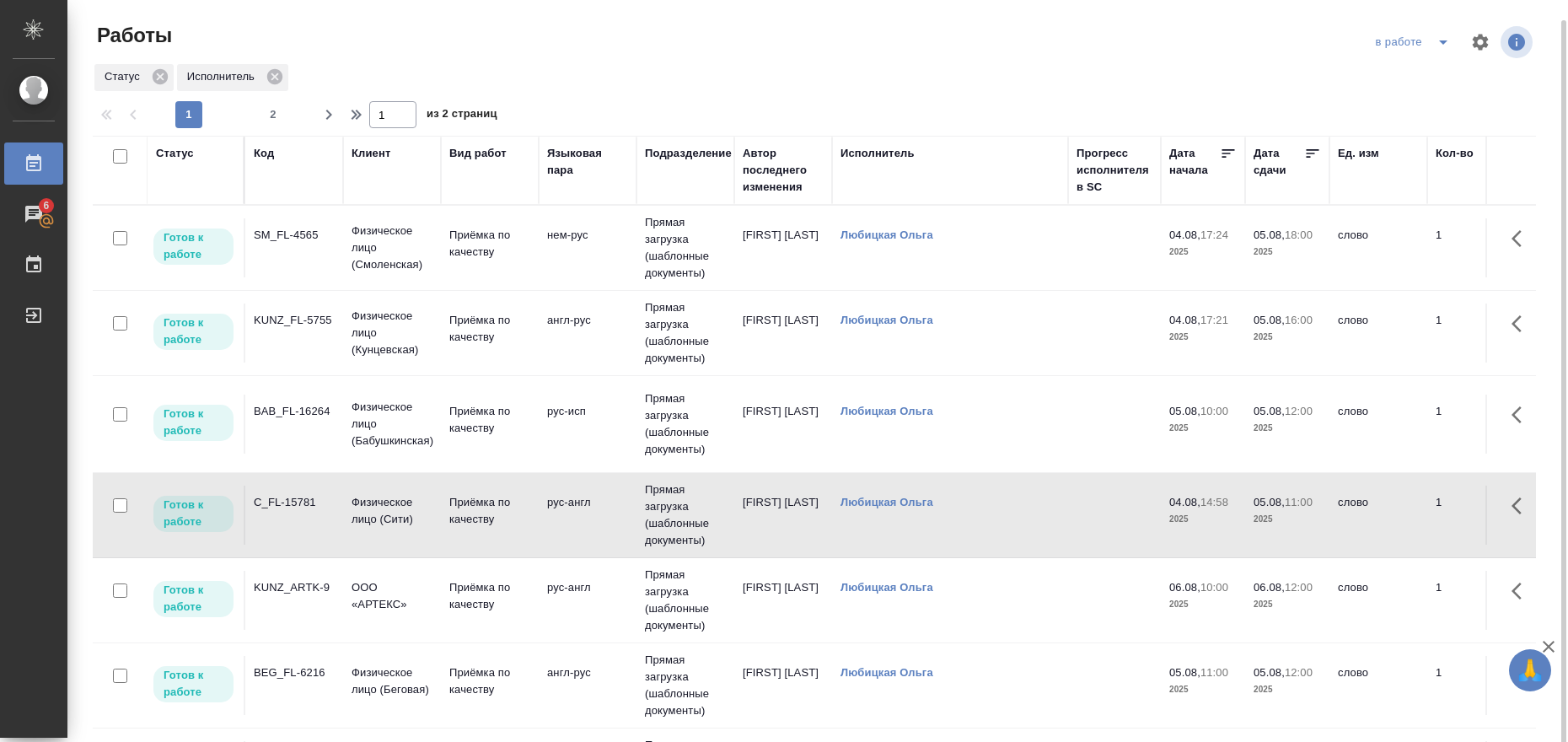 scroll, scrollTop: 10, scrollLeft: 0, axis: vertical 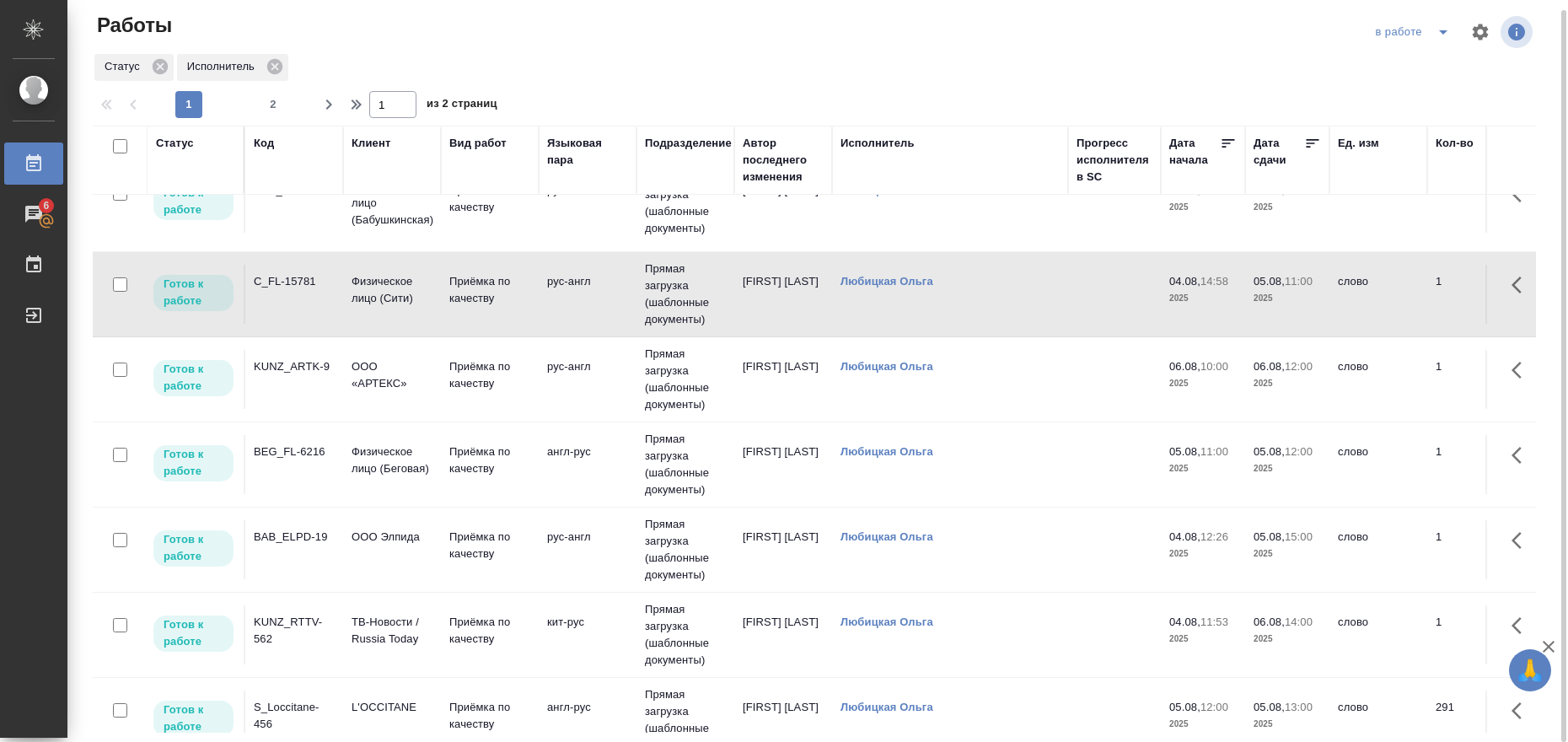 click on "Любицкая  Ольга" at bounding box center (950, 27) 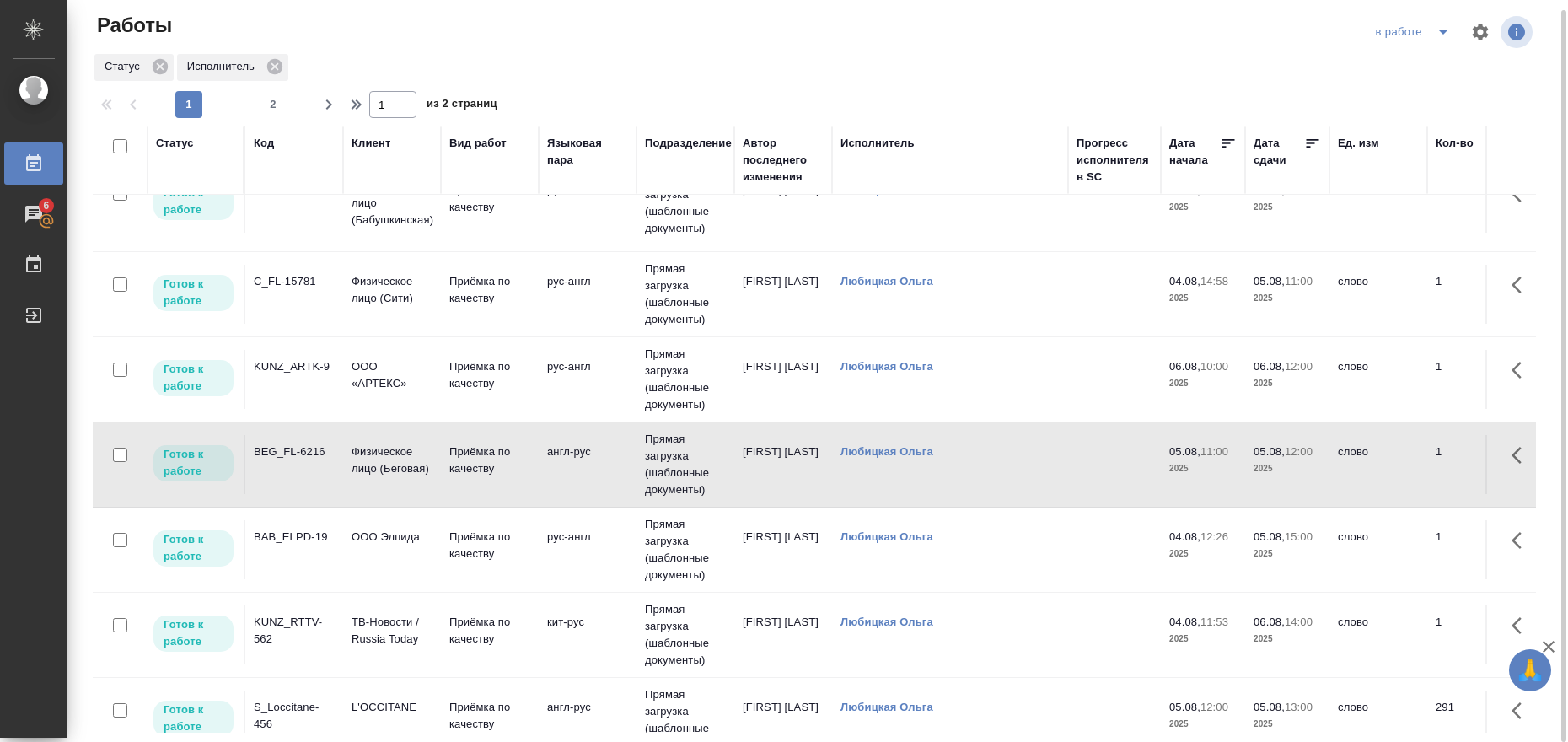 click on "ООО Элпида" at bounding box center (392, 27) 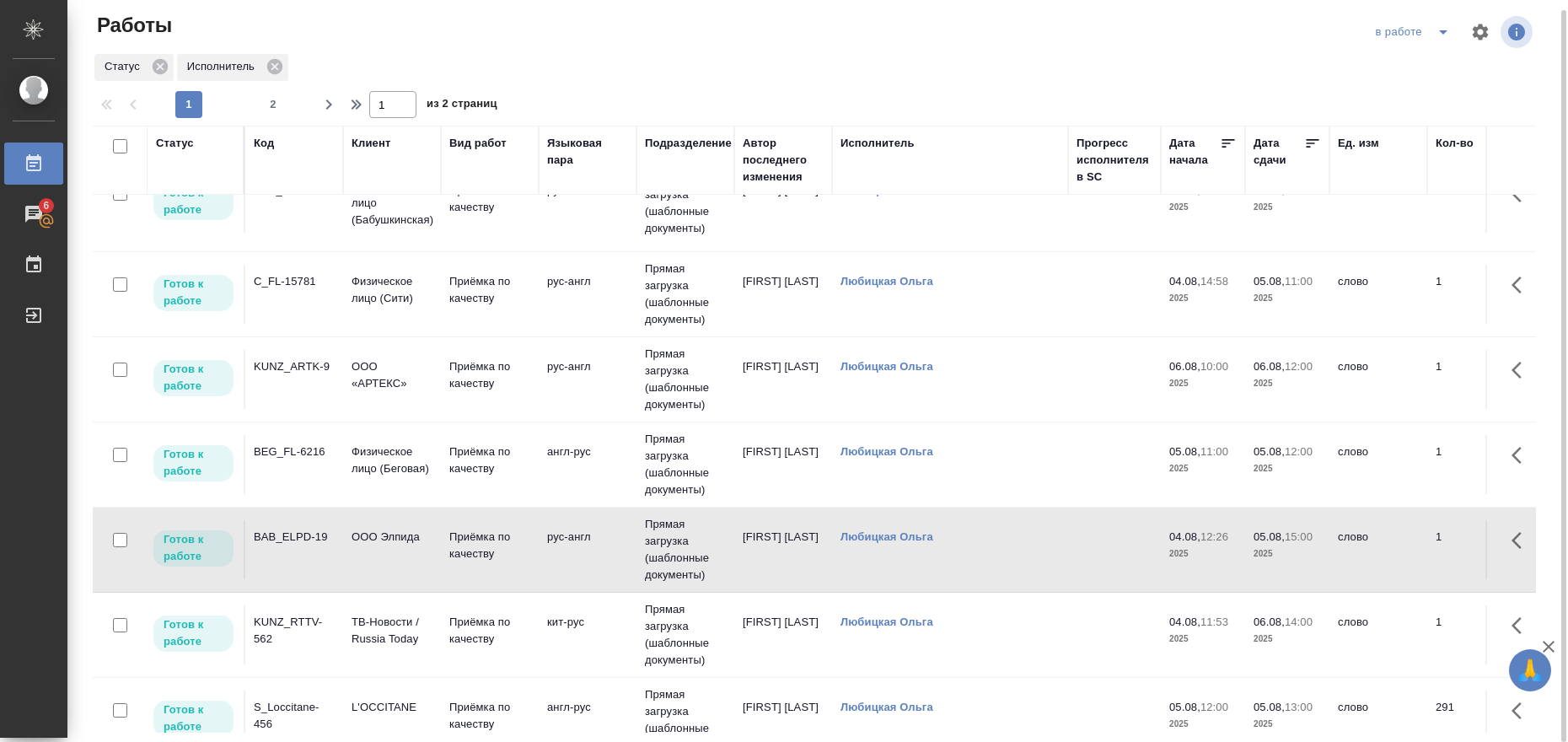 click on "ТВ-Новости / Russia Today" at bounding box center [392, 27] 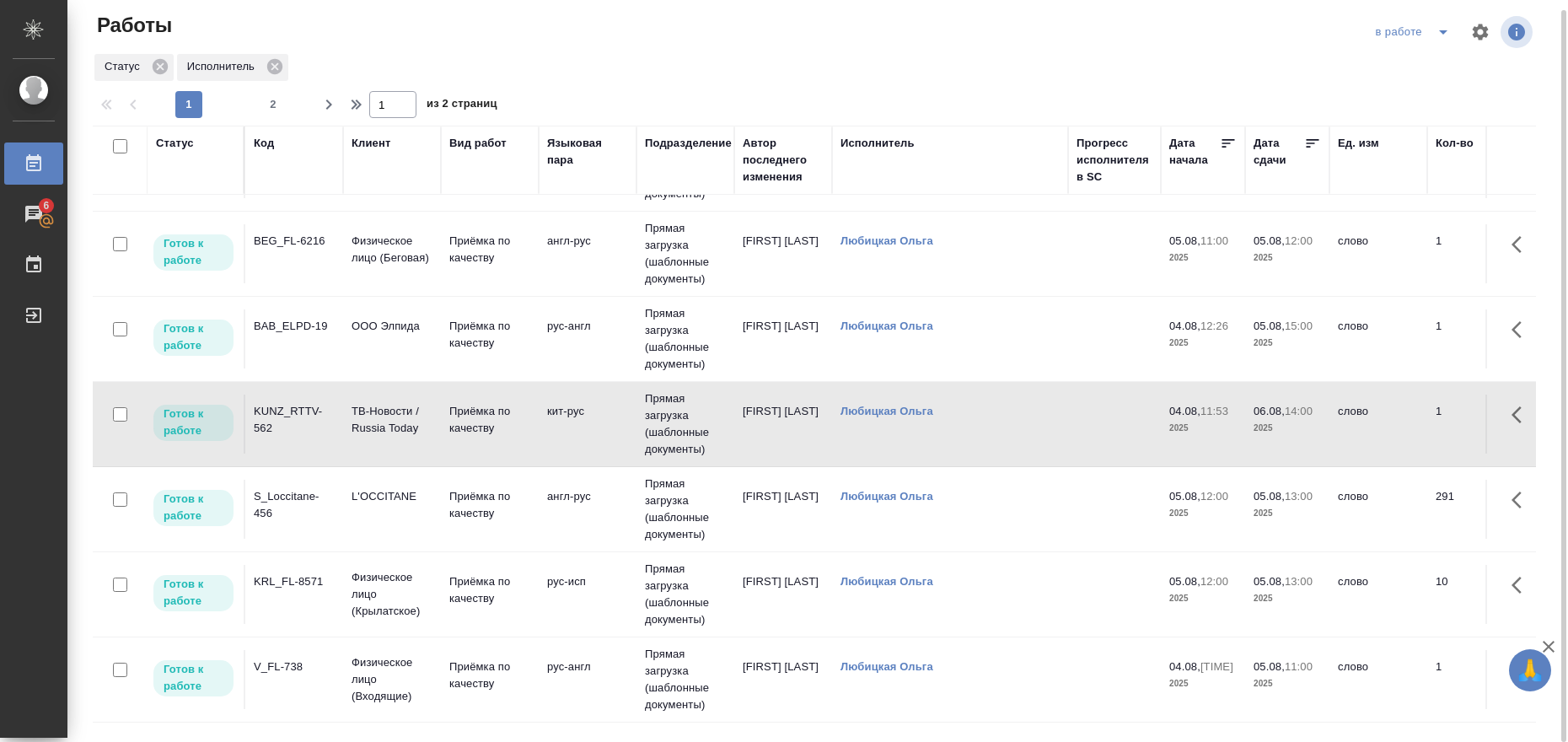 scroll, scrollTop: 527, scrollLeft: 0, axis: vertical 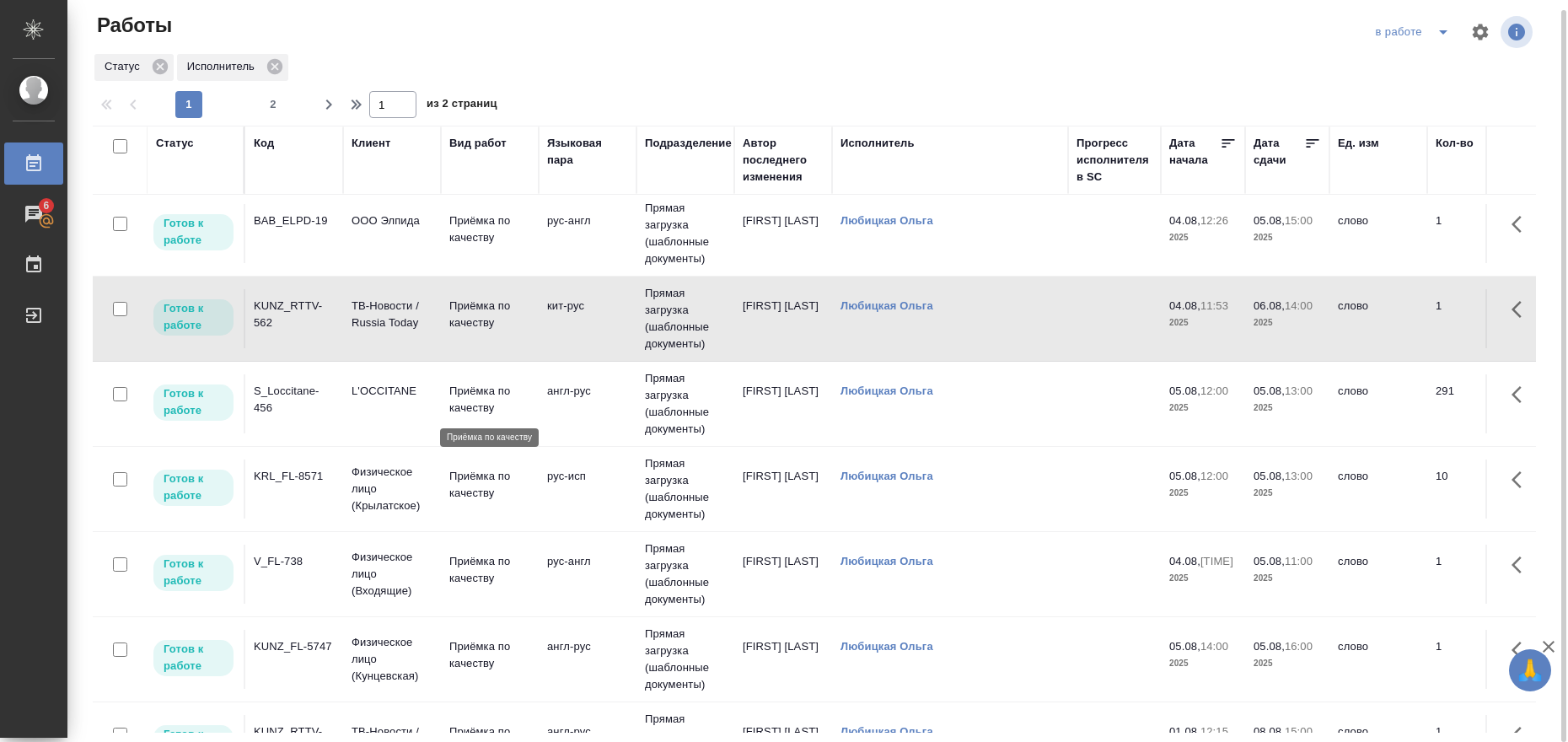 click on "Приёмка по качеству" at bounding box center (490, 400) 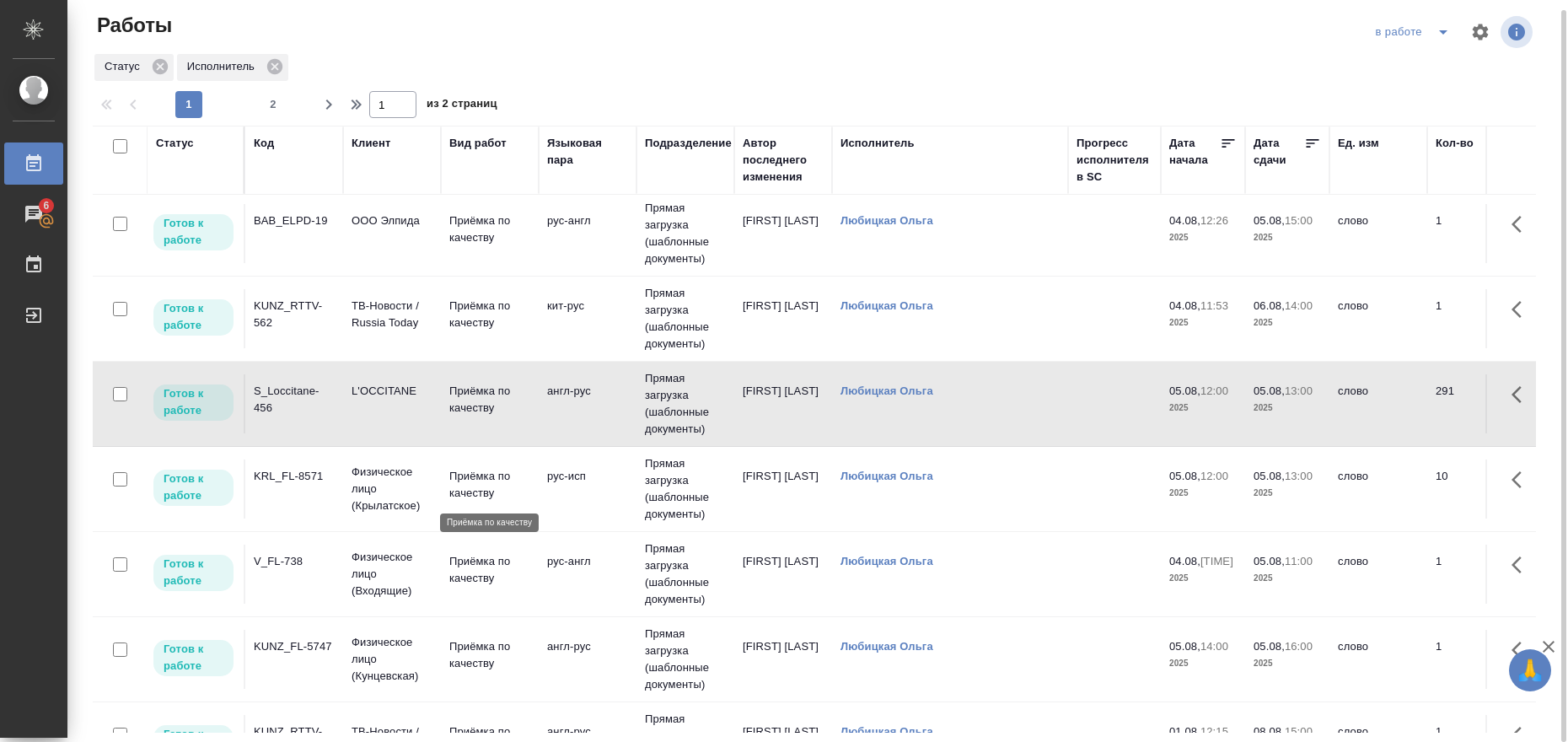 click on "Приёмка по качеству" at bounding box center [490, 485] 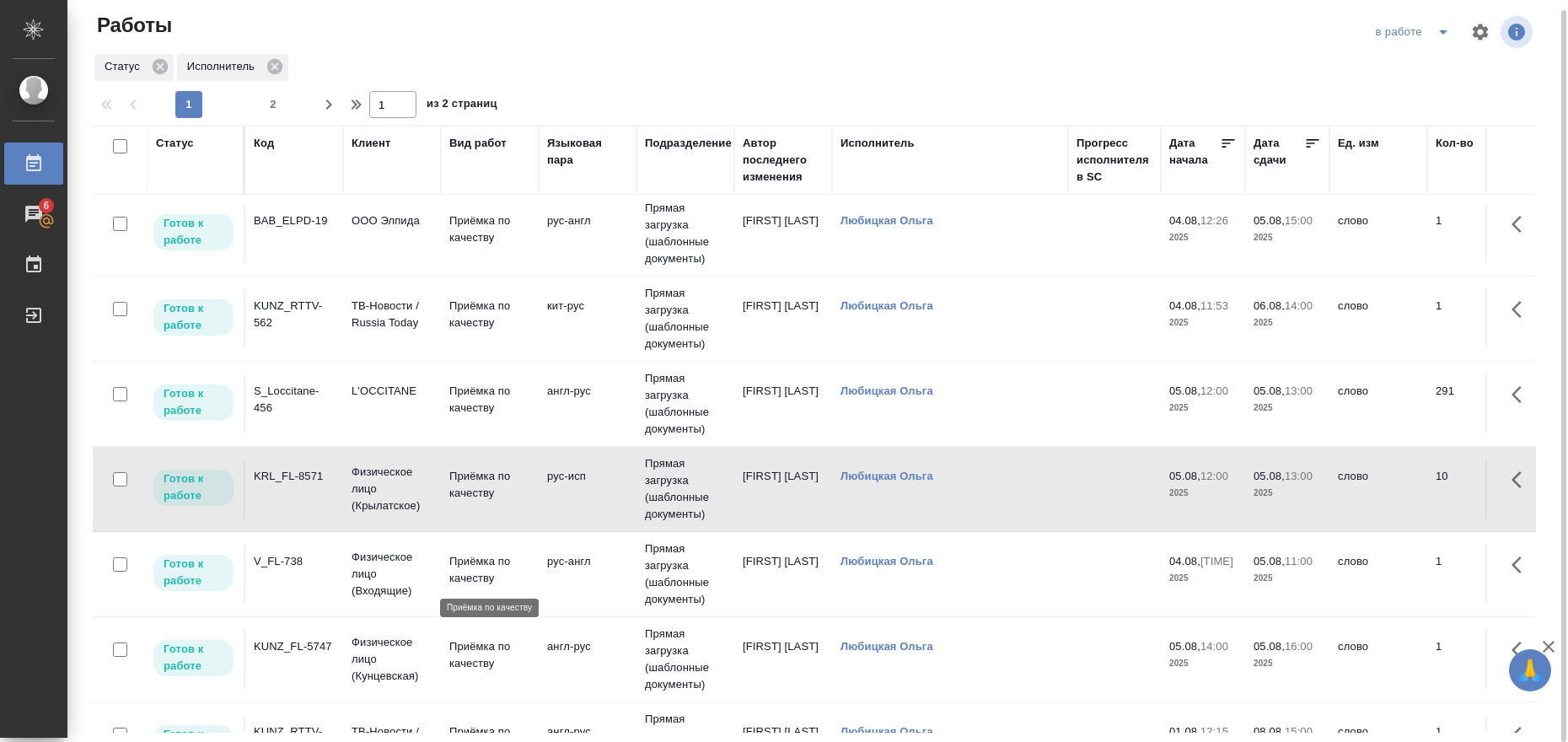 click on "Приёмка по качеству" at bounding box center (490, 570) 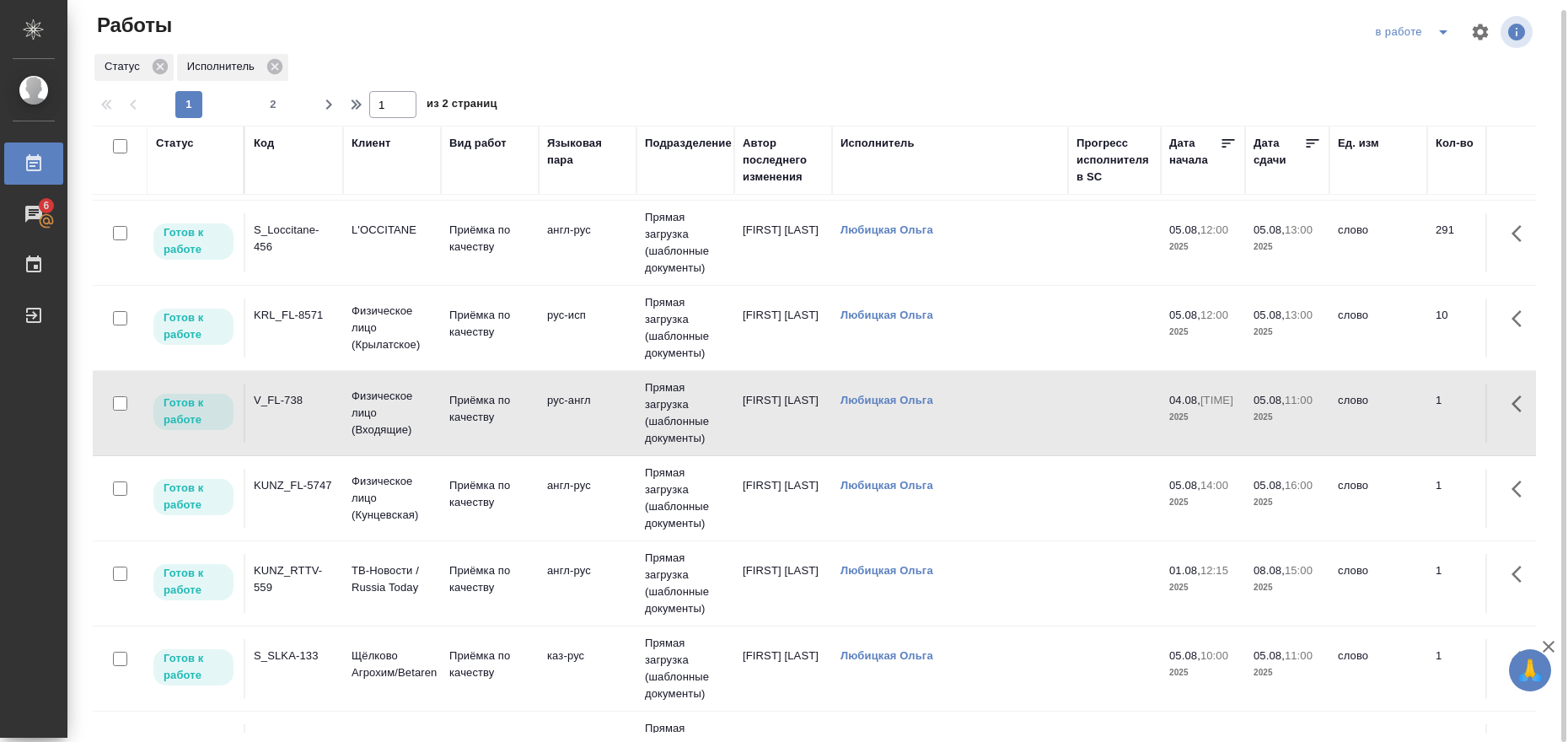 scroll, scrollTop: 738, scrollLeft: 0, axis: vertical 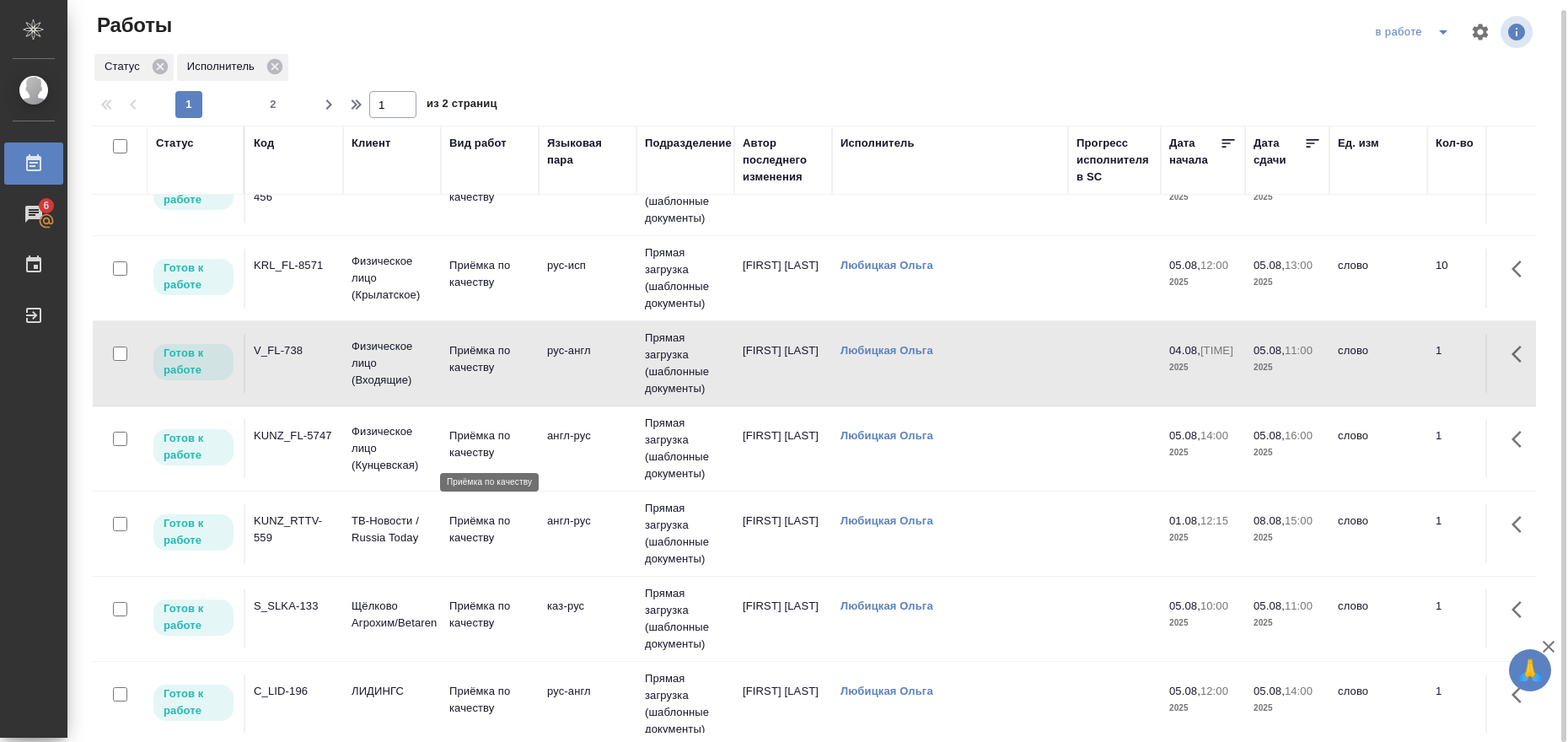 click on "Приёмка по качеству" at bounding box center [490, 444] 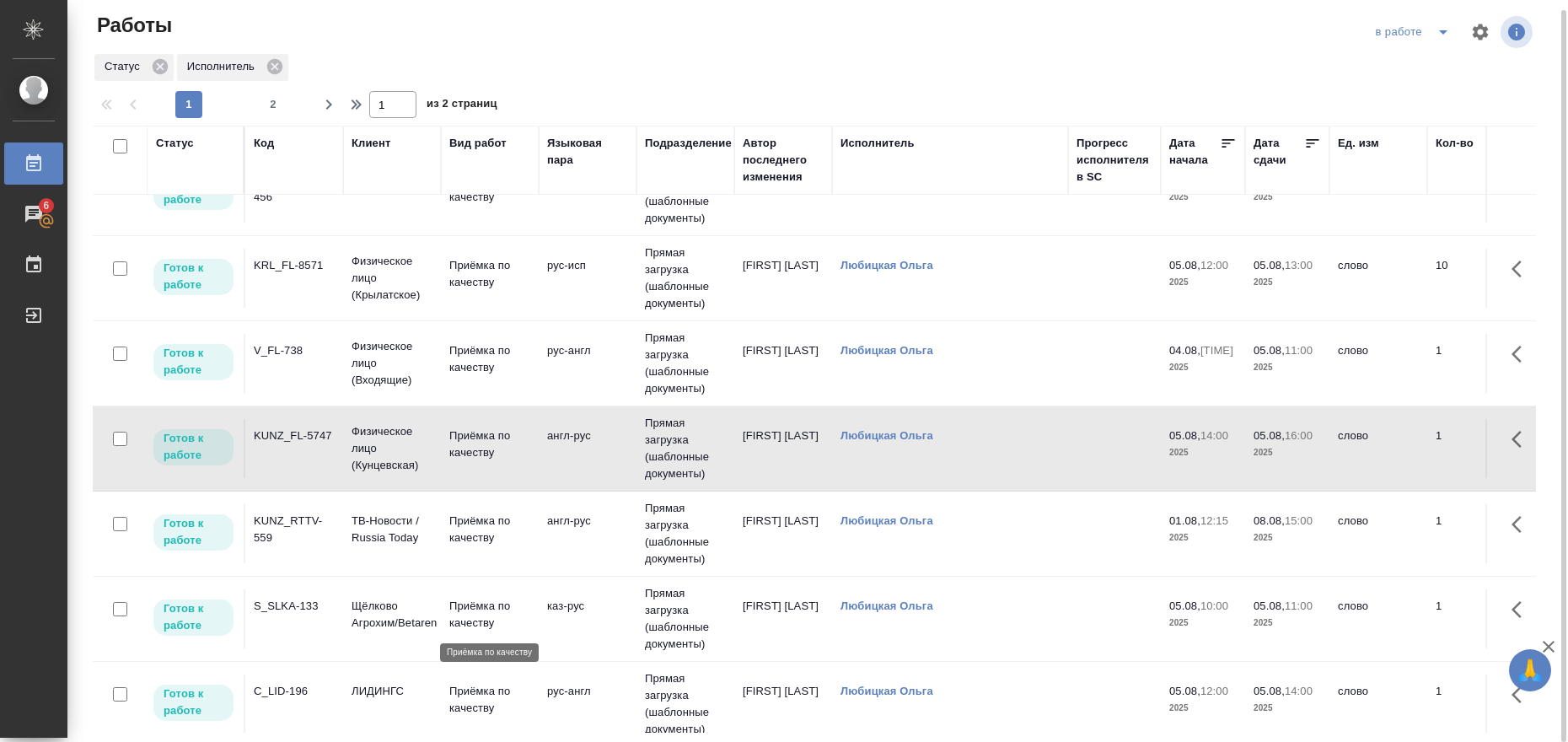click on "Приёмка по качеству" at bounding box center (490, 615) 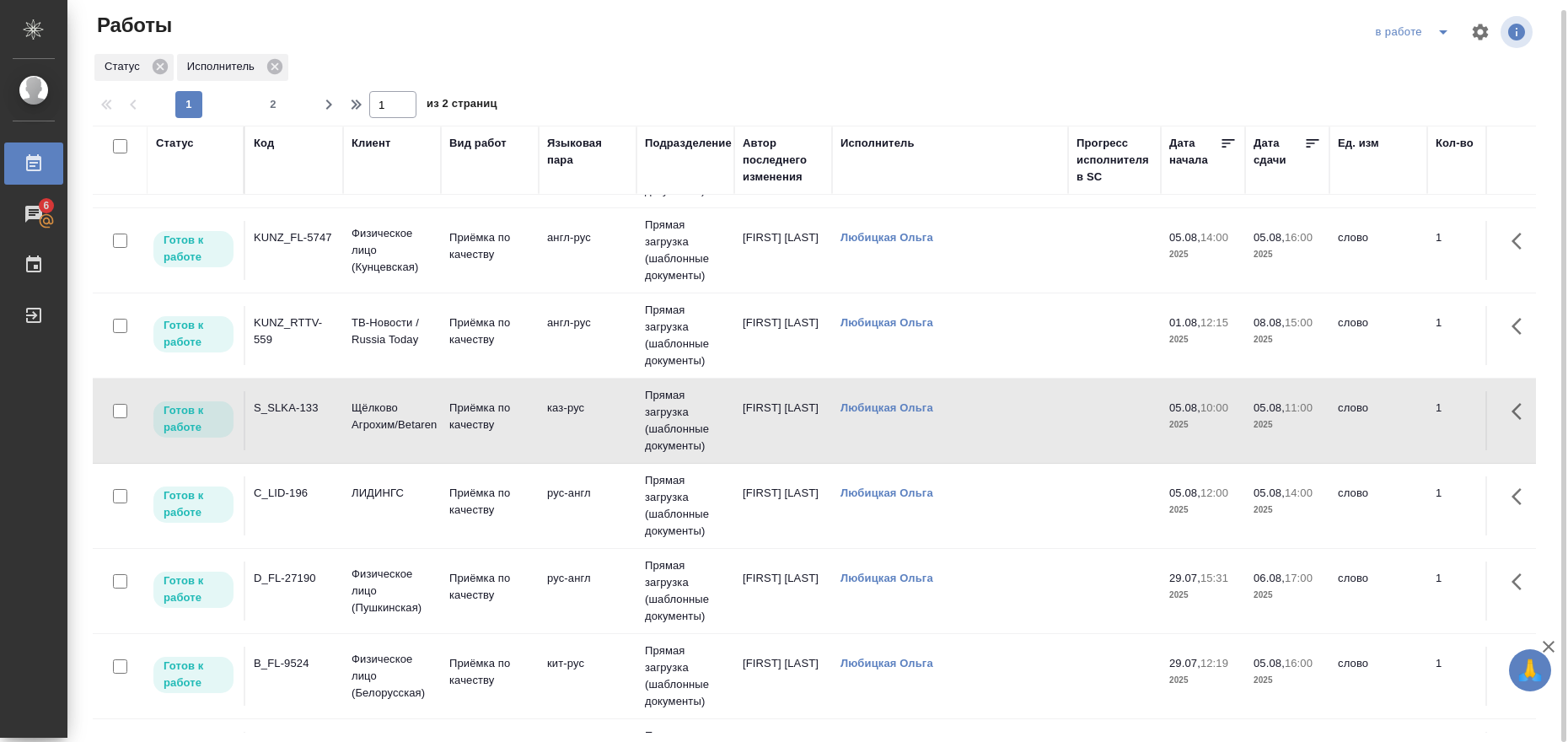 scroll, scrollTop: 949, scrollLeft: 0, axis: vertical 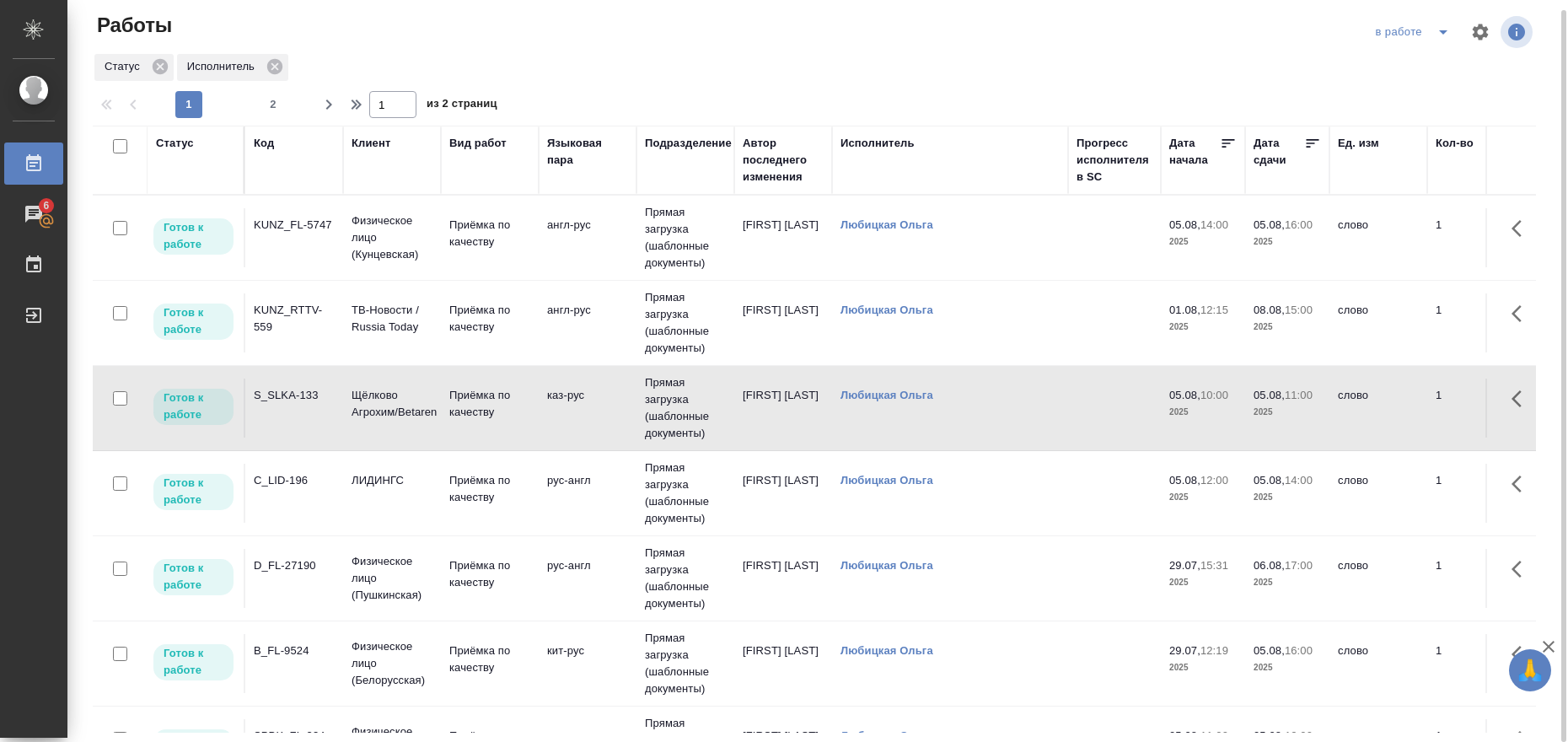 click on "рус-англ" at bounding box center [588, -711] 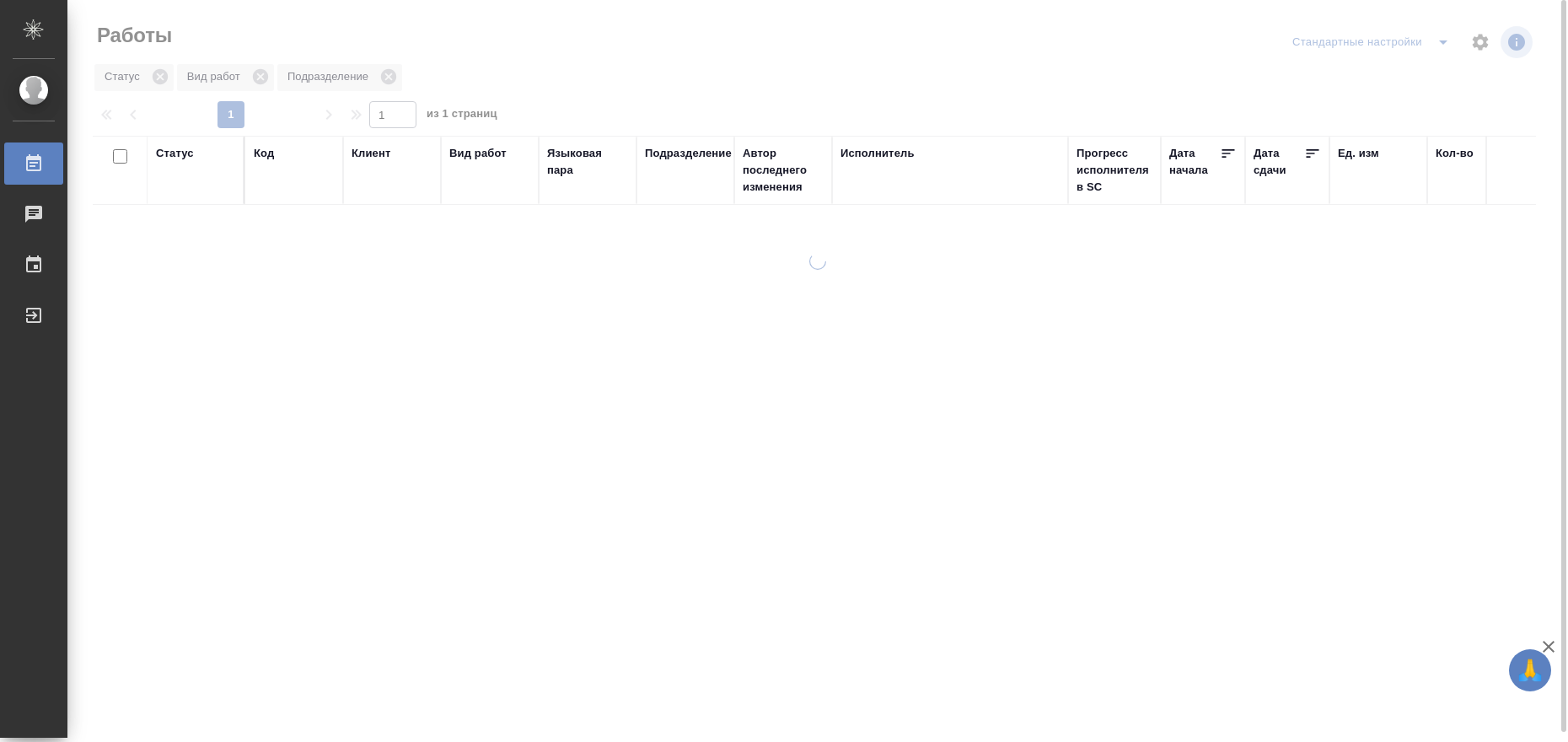 scroll, scrollTop: 0, scrollLeft: 0, axis: both 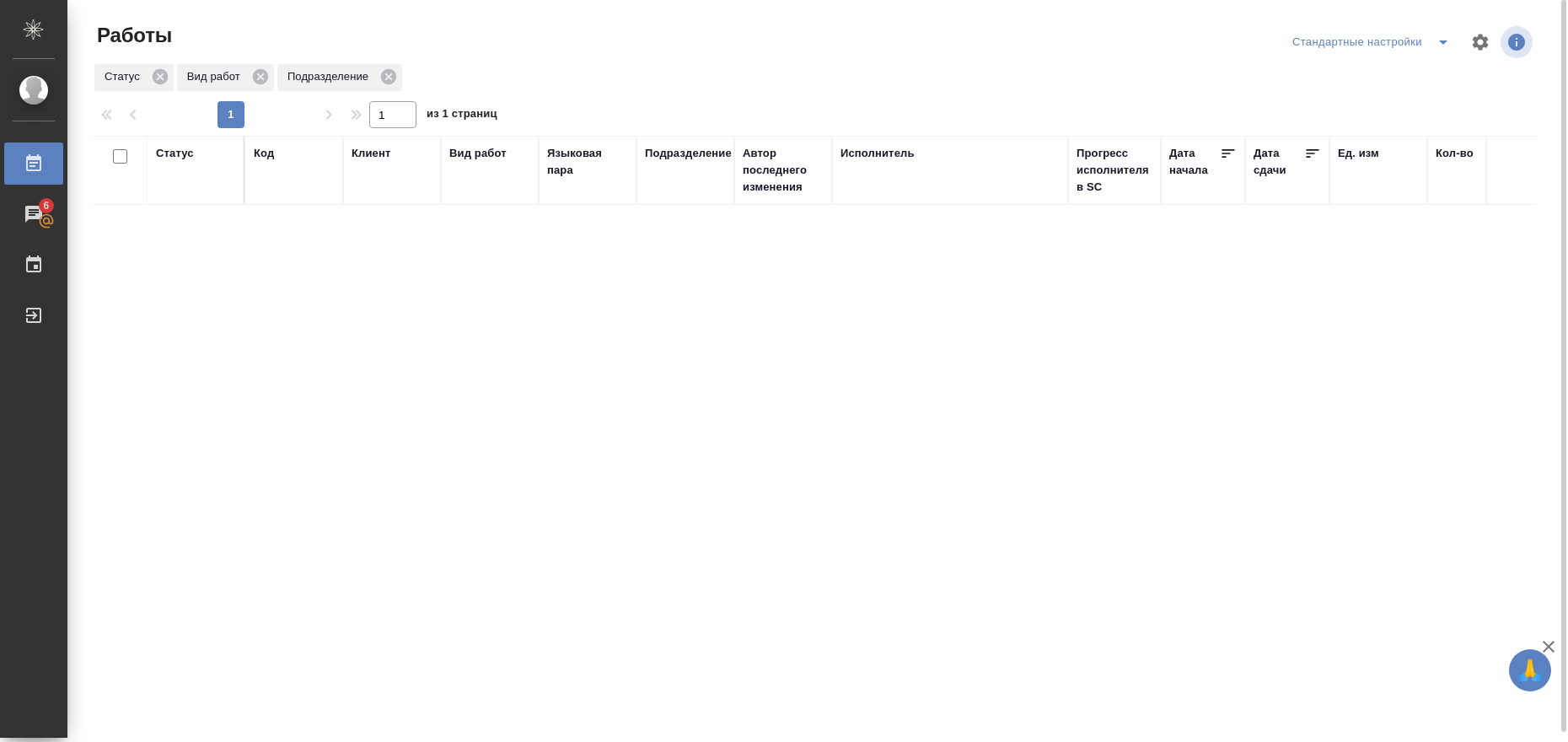 click 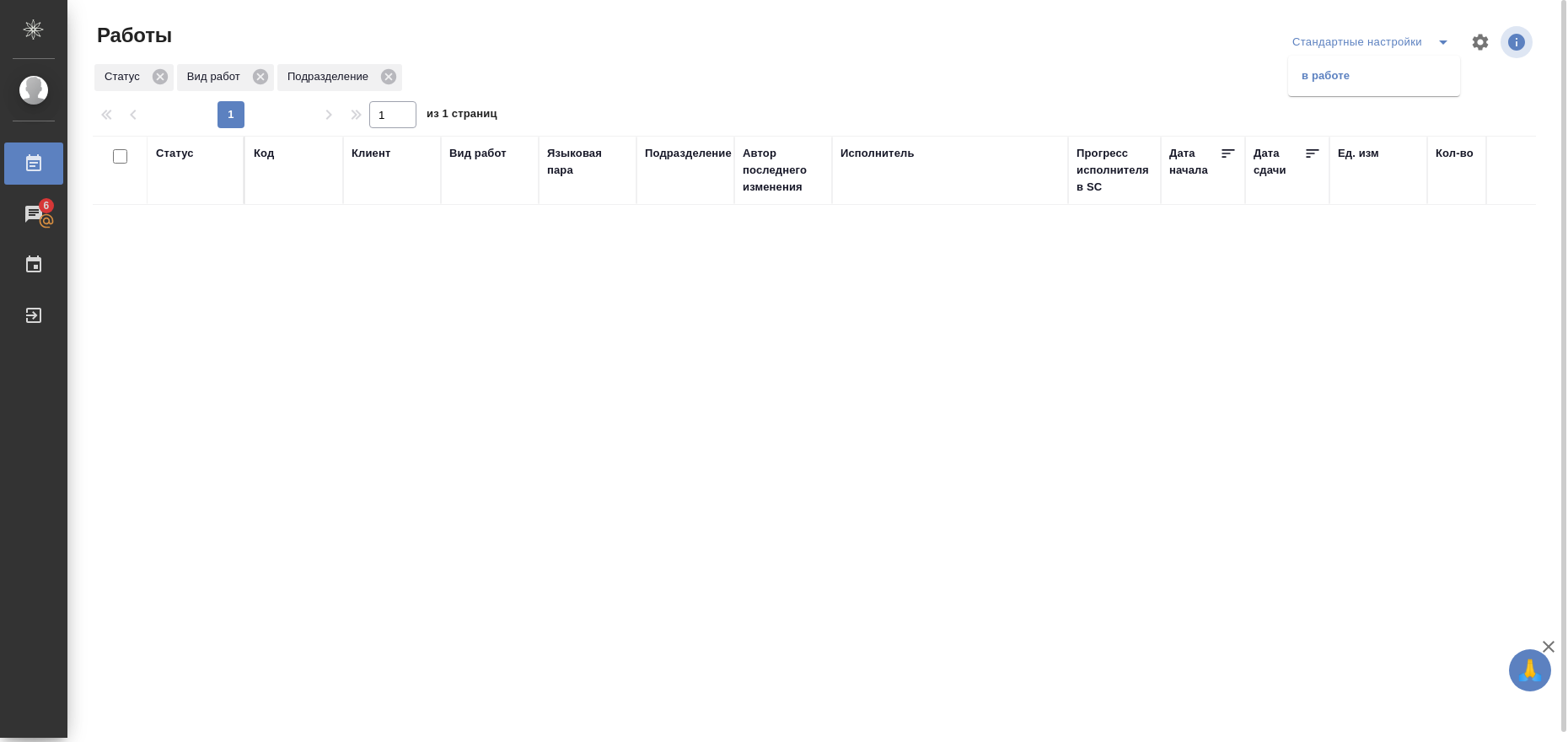 click on "в работе" at bounding box center (1374, 76) 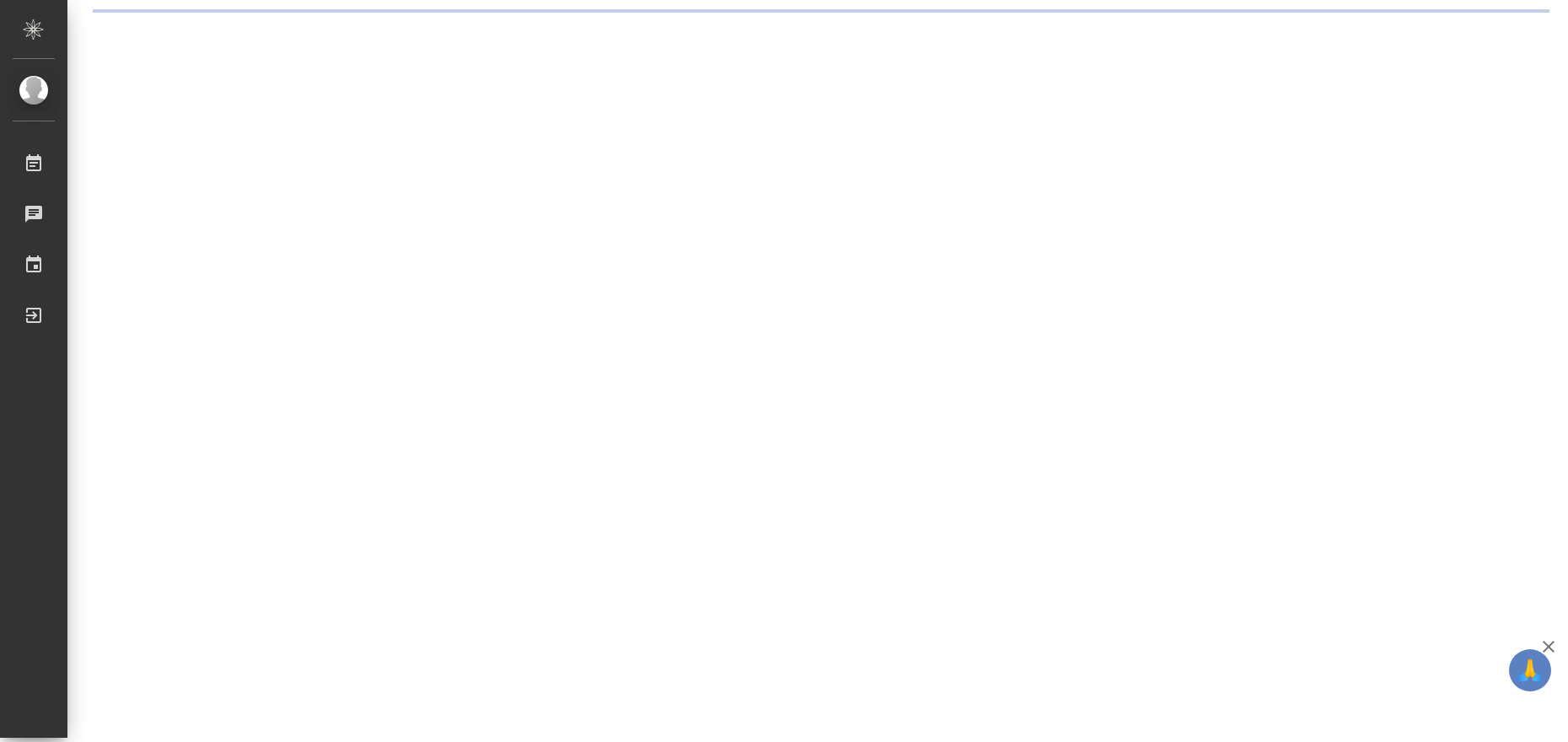 scroll, scrollTop: 0, scrollLeft: 0, axis: both 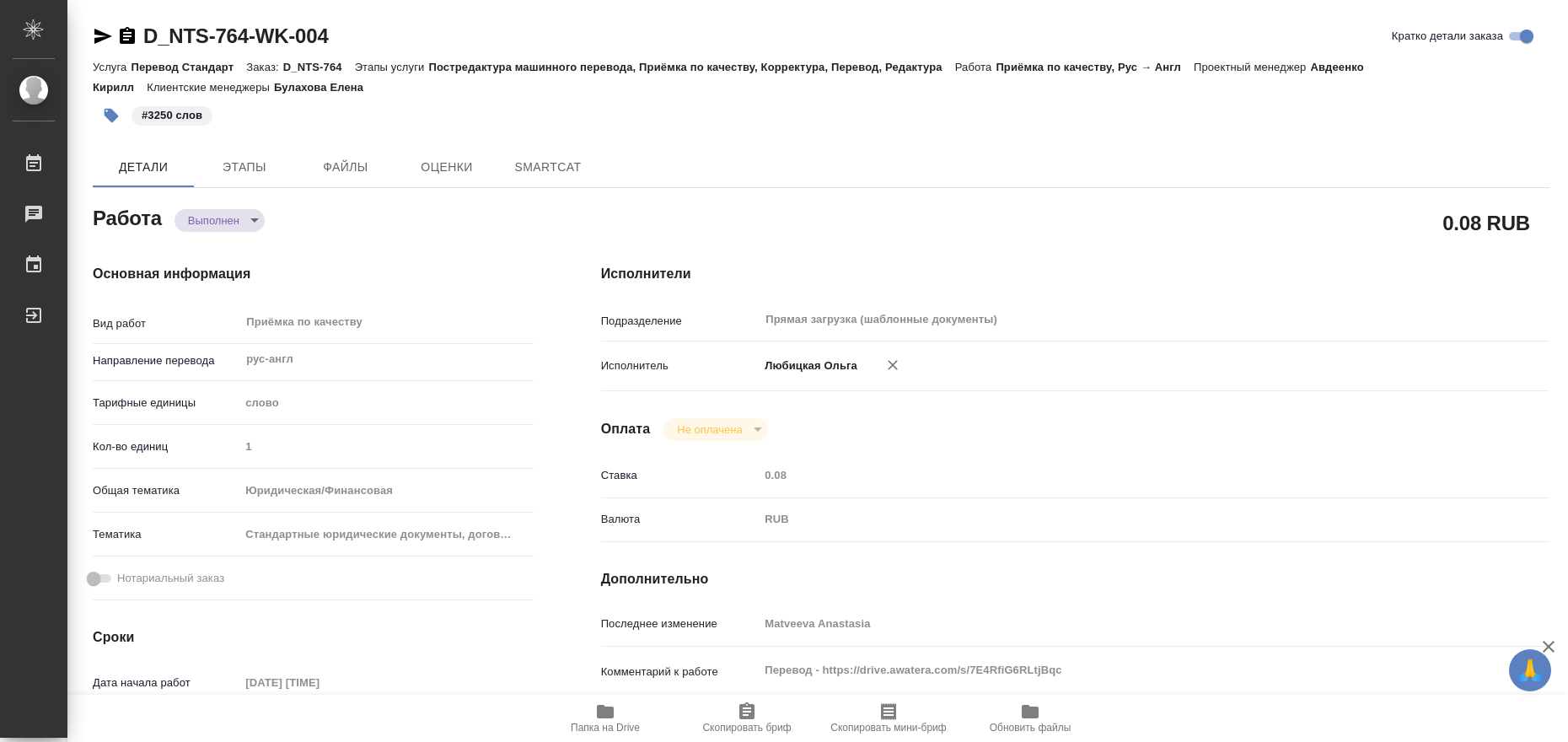 type on "x" 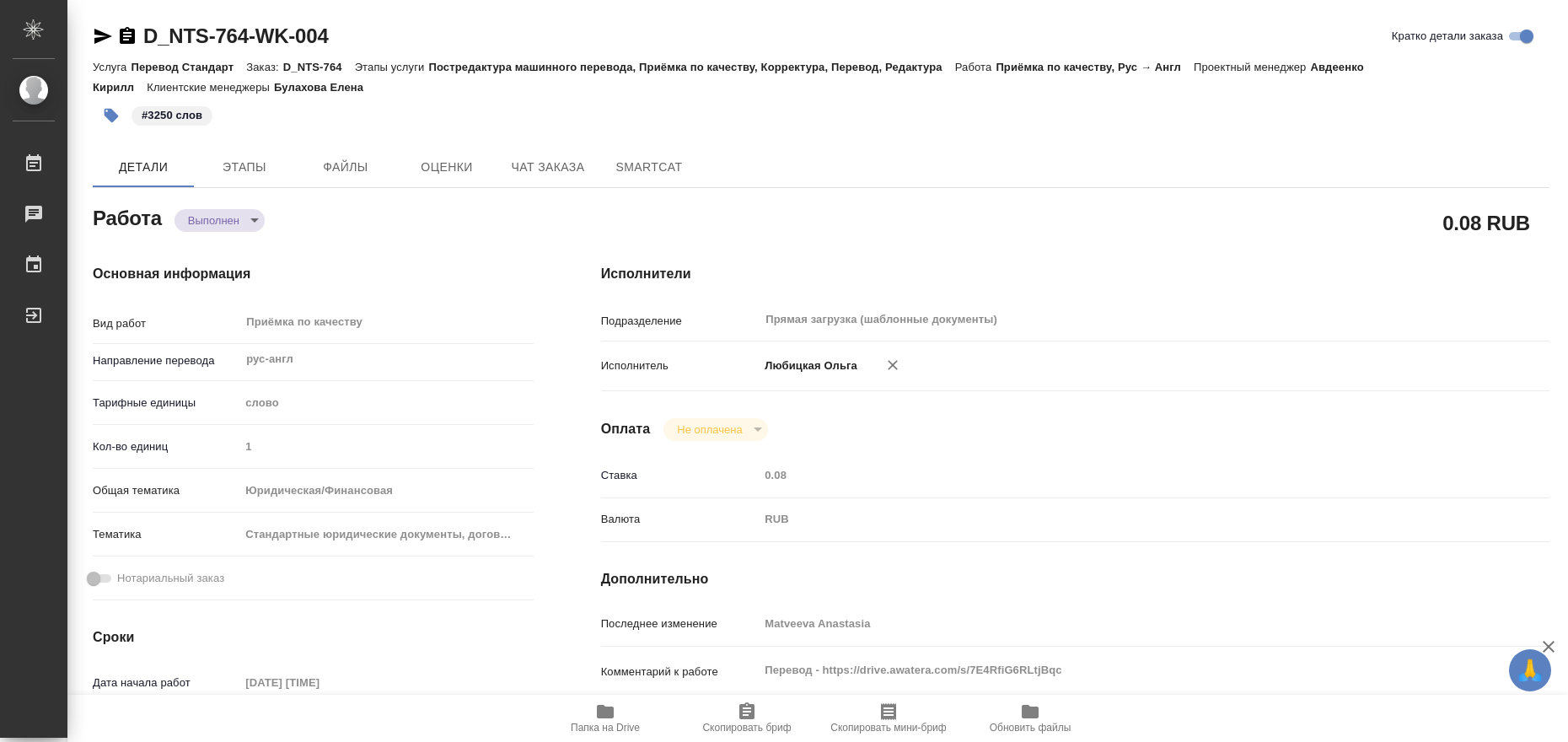 type on "x" 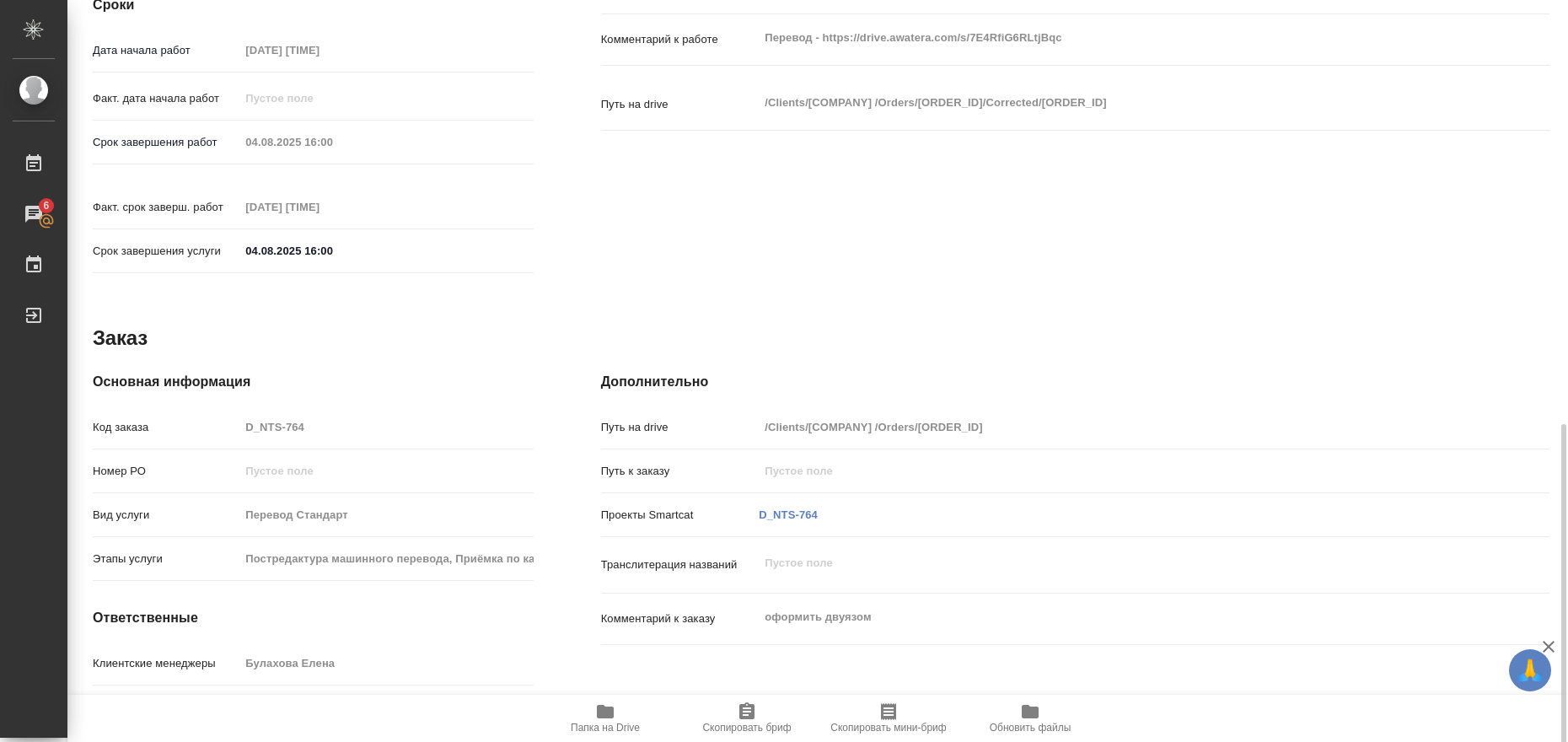 scroll, scrollTop: 696, scrollLeft: 0, axis: vertical 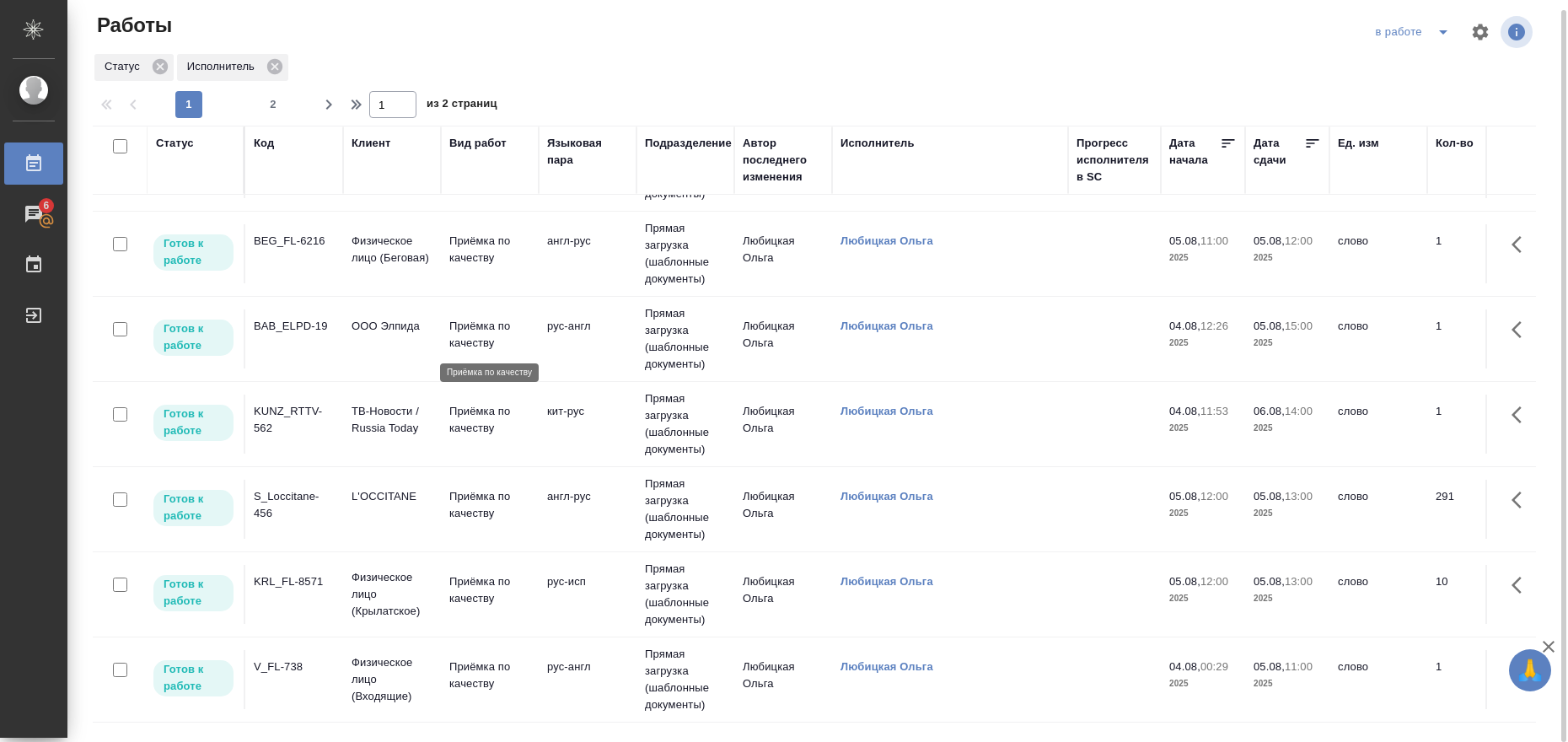 click on "Приёмка по качеству" at bounding box center (490, 335) 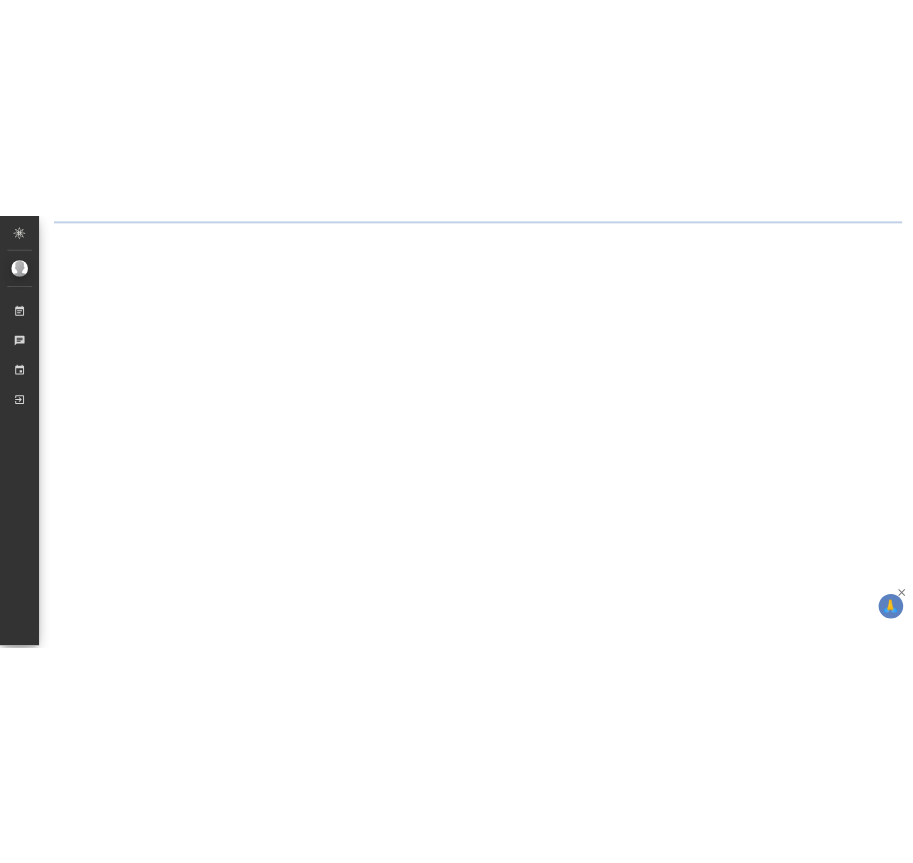 scroll, scrollTop: 0, scrollLeft: 0, axis: both 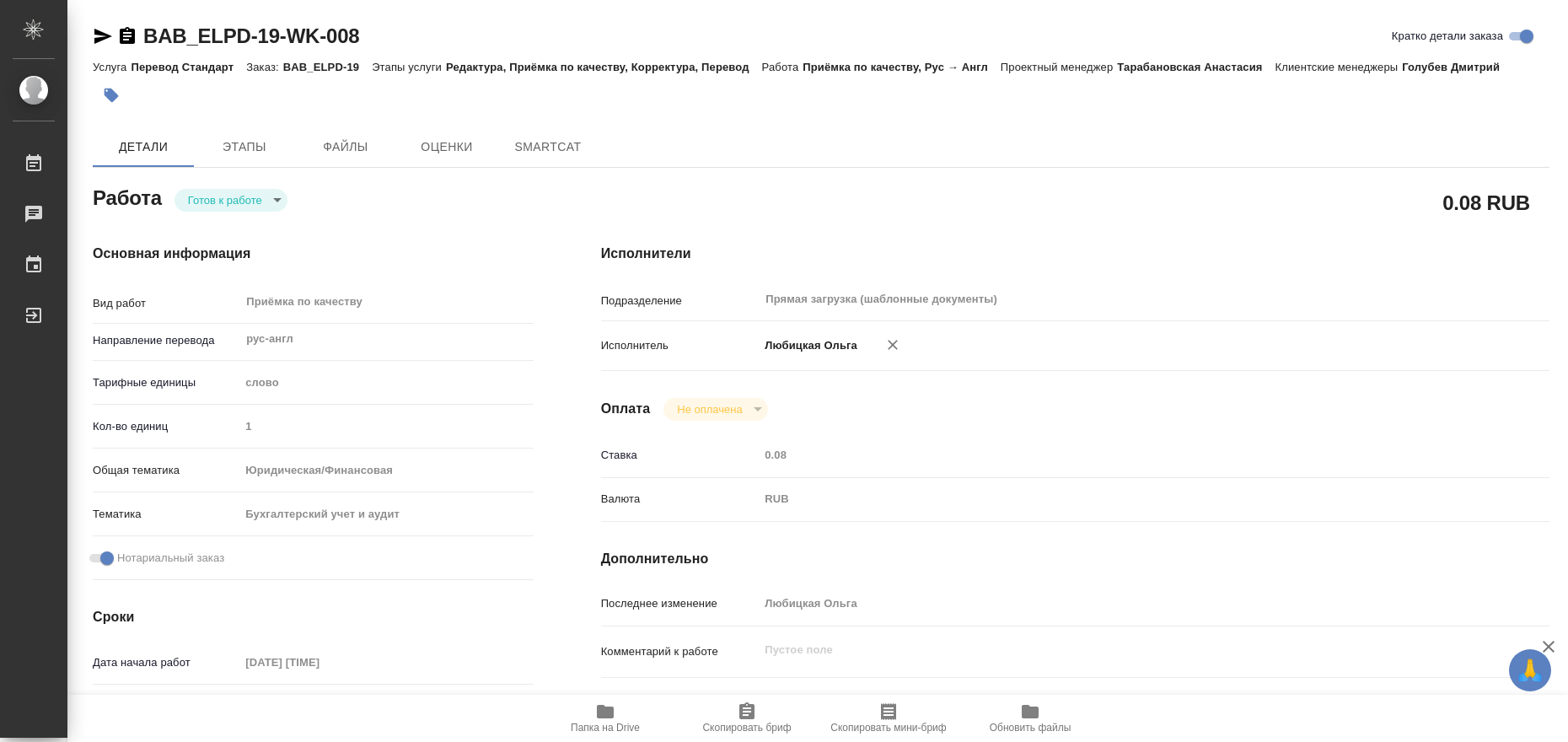 type on "x" 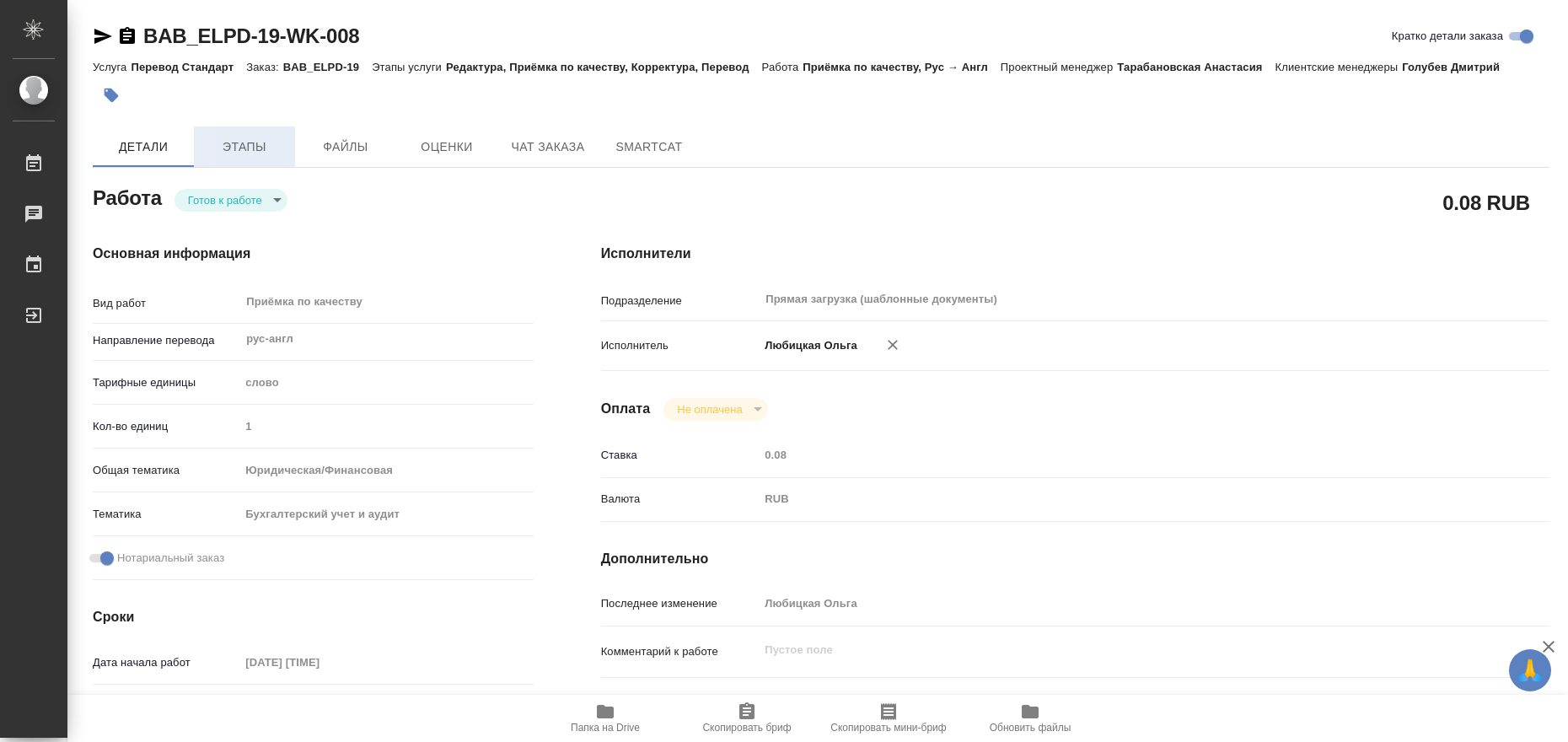 type on "x" 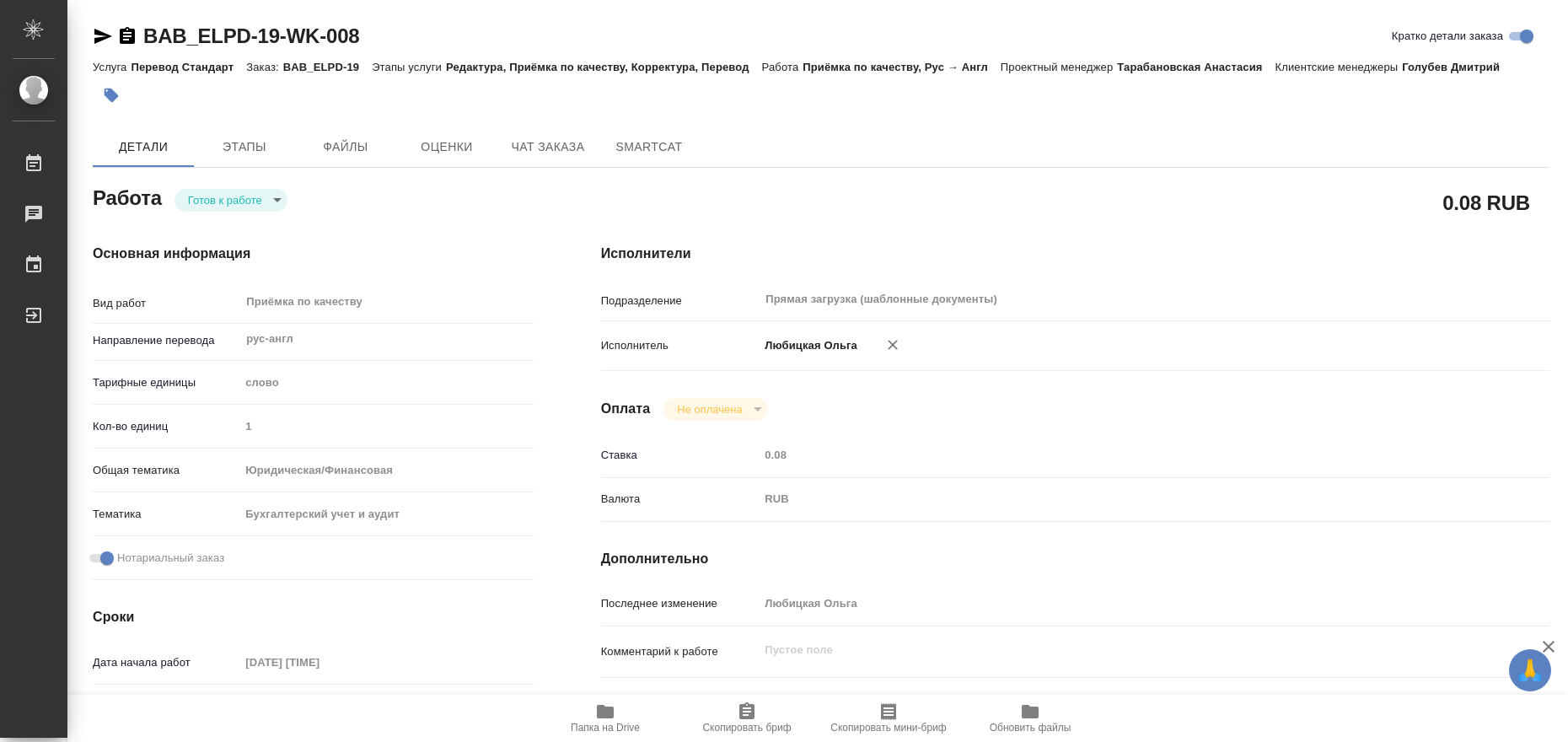 type on "x" 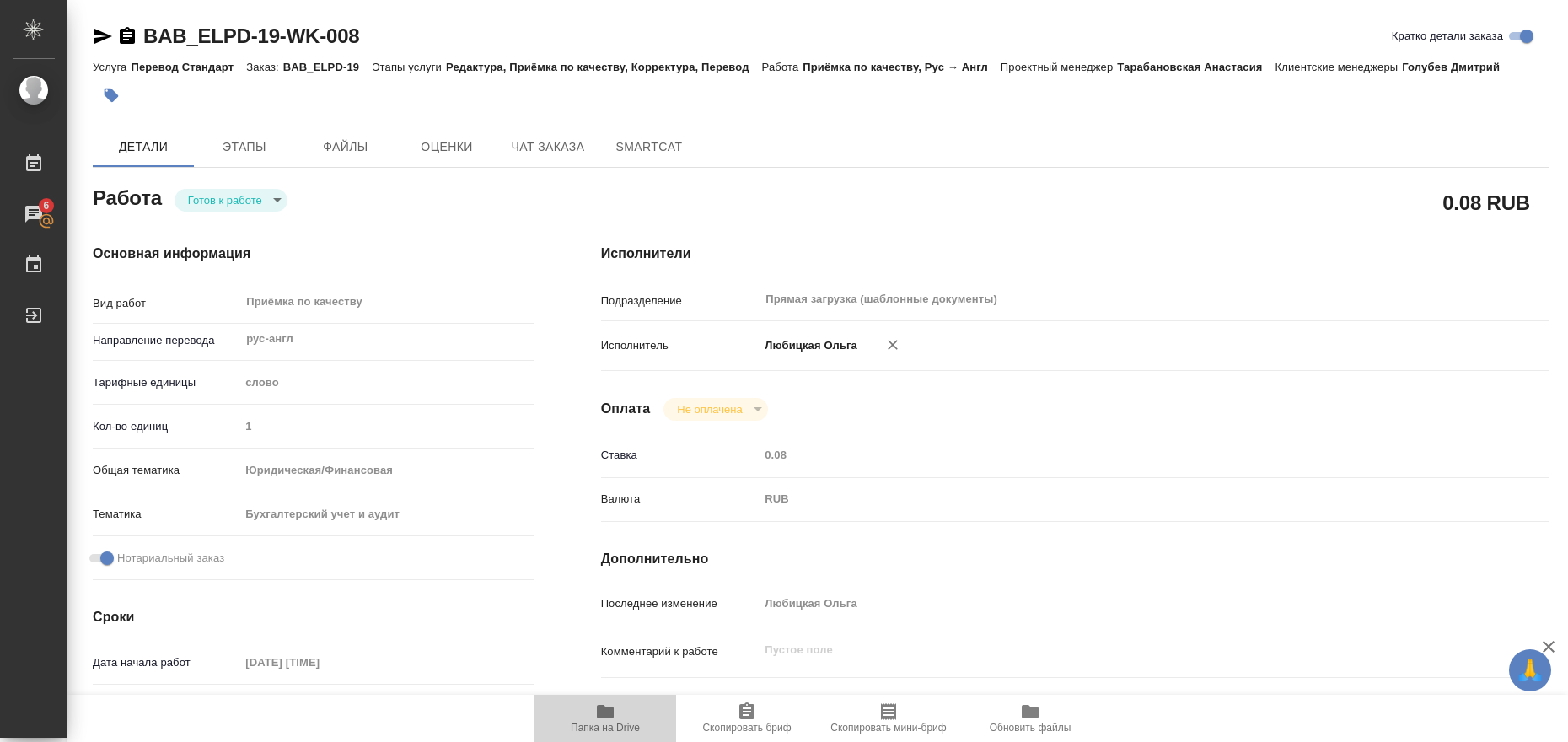 click 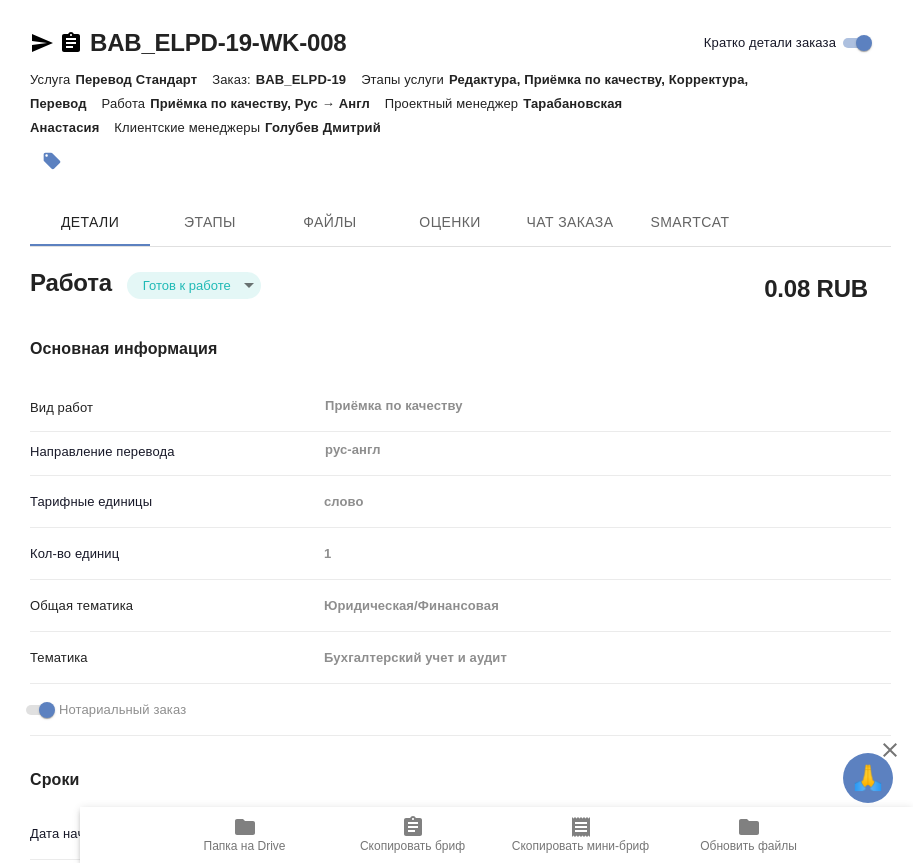type on "x" 